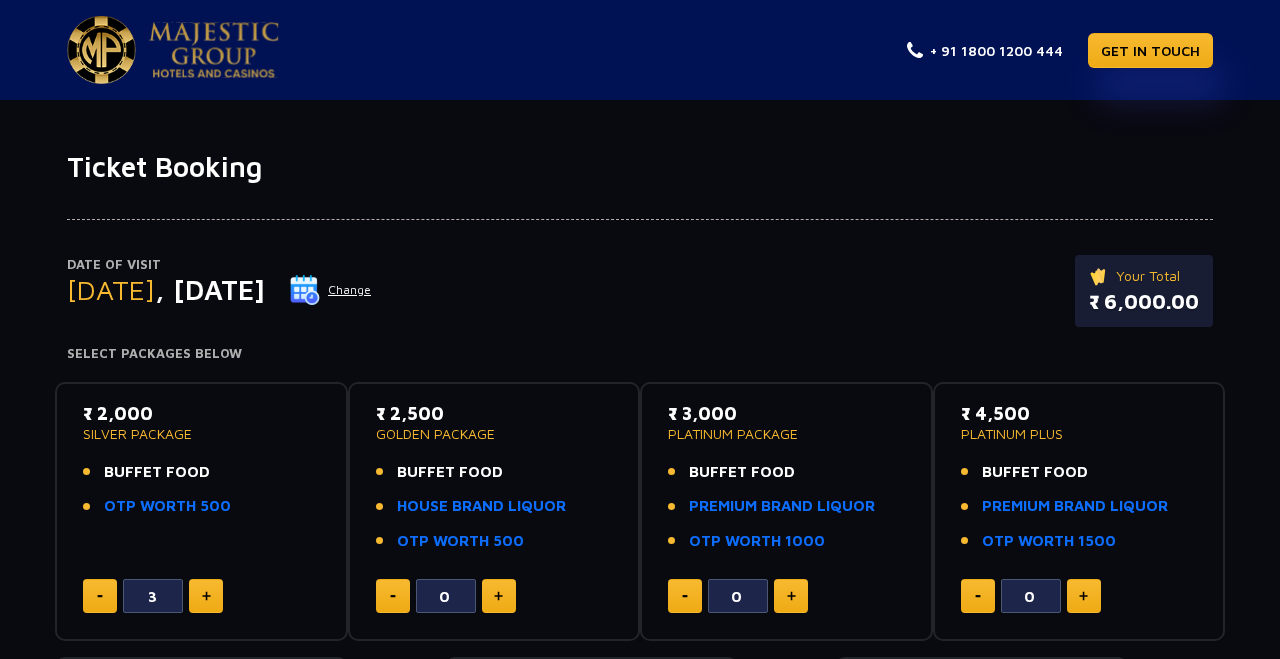 scroll, scrollTop: 234, scrollLeft: 0, axis: vertical 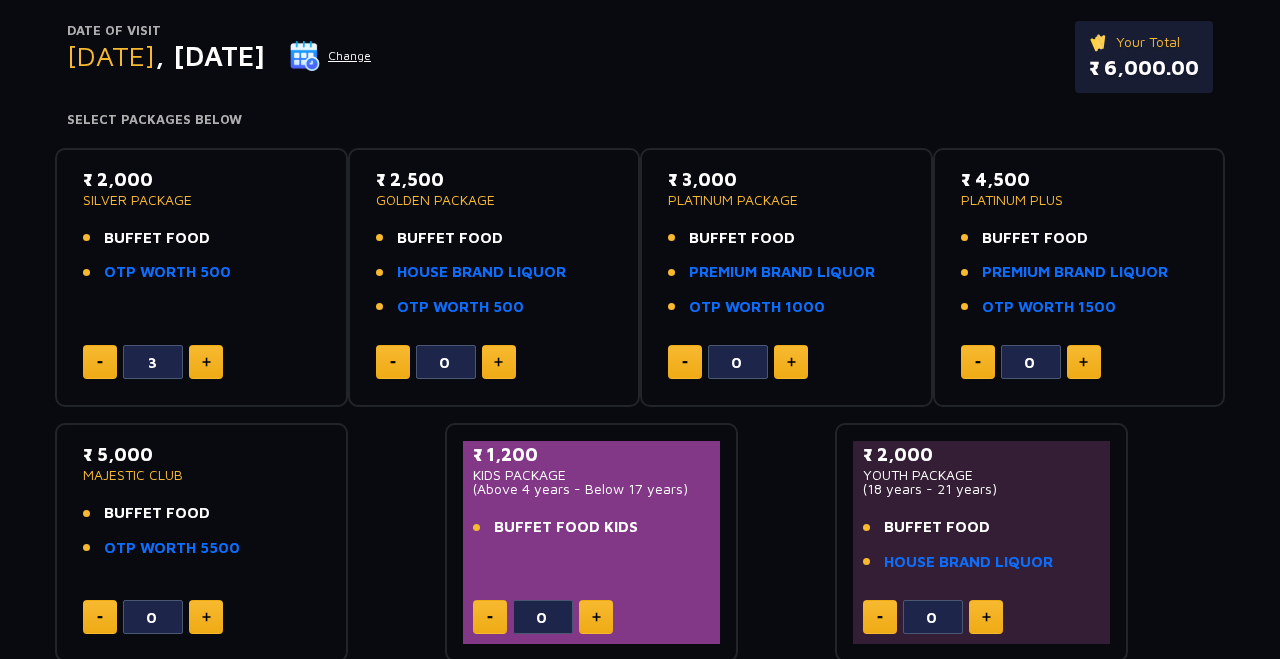 click on "OTP WORTH 500" 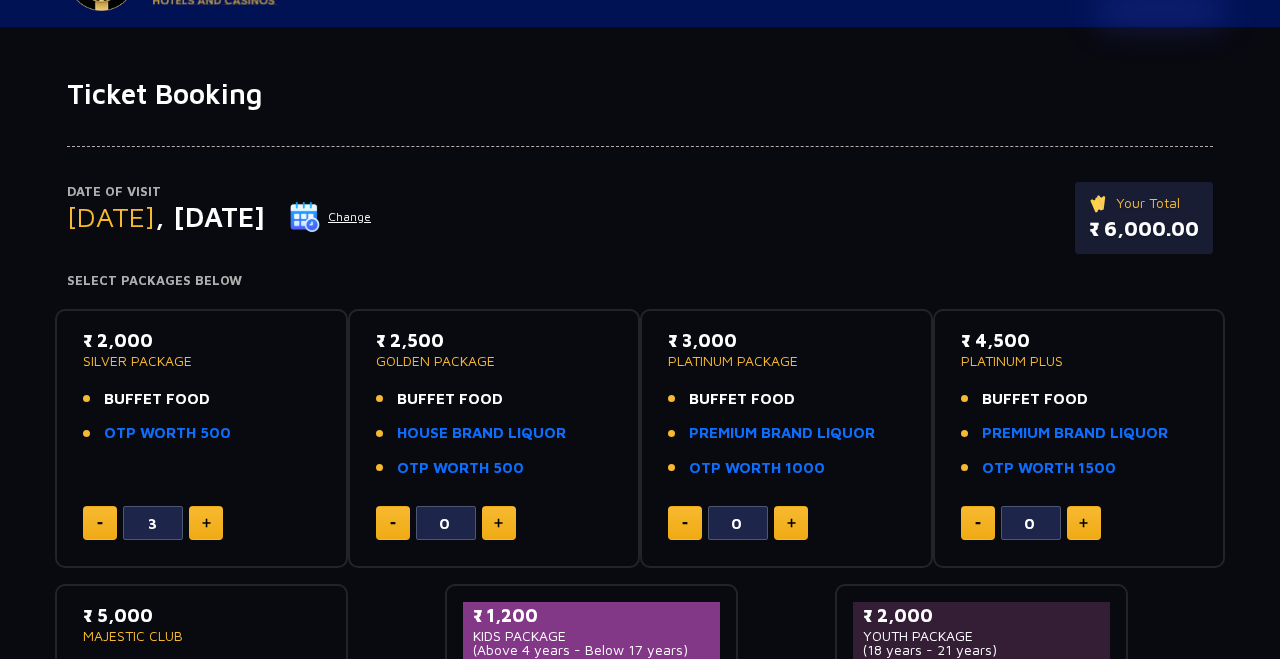 scroll, scrollTop: 89, scrollLeft: 0, axis: vertical 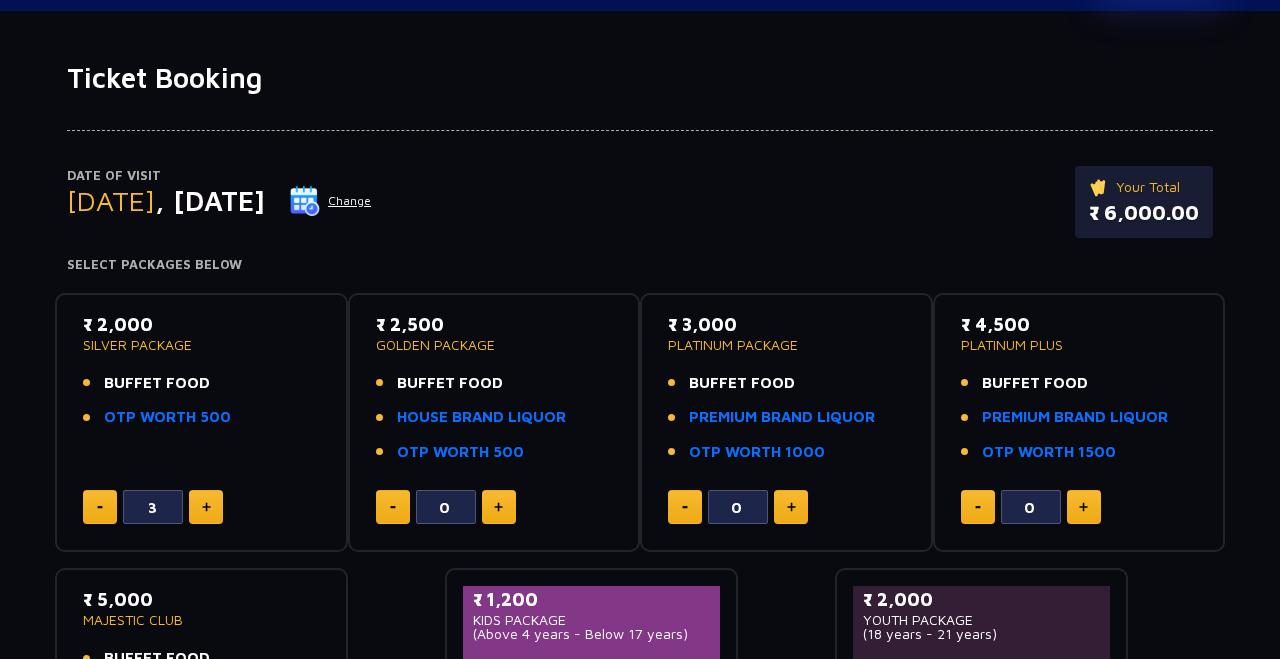 click on "OTP WORTH 500" 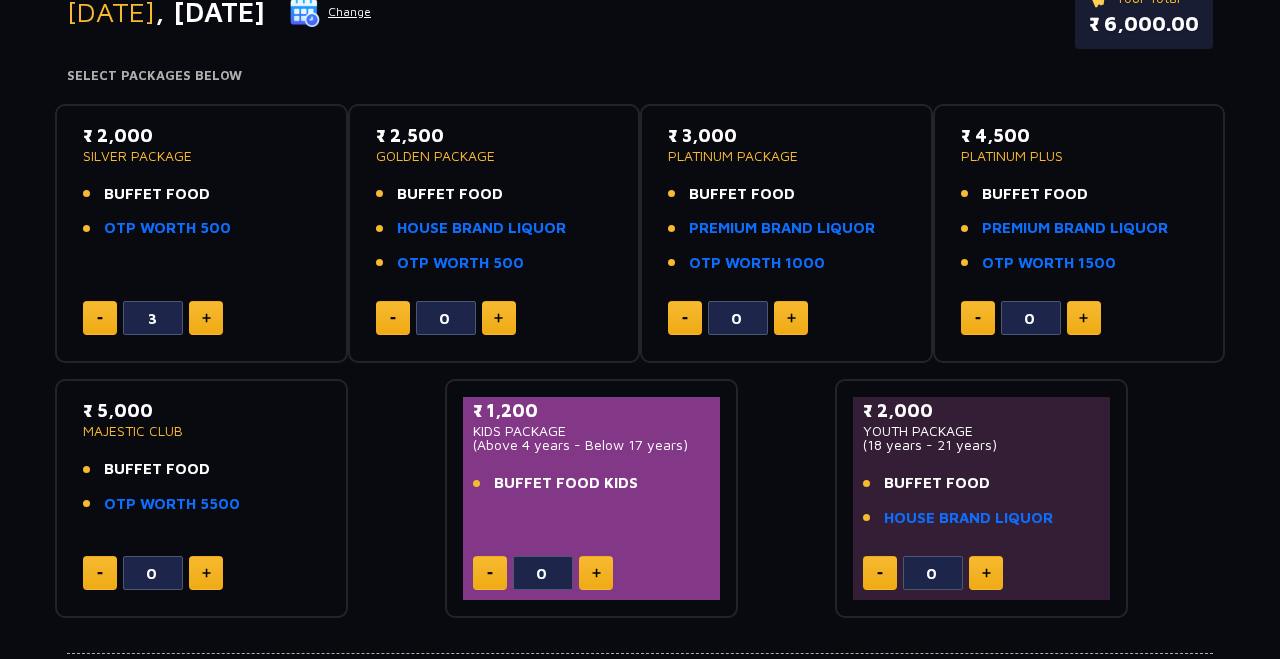 scroll, scrollTop: 279, scrollLeft: 0, axis: vertical 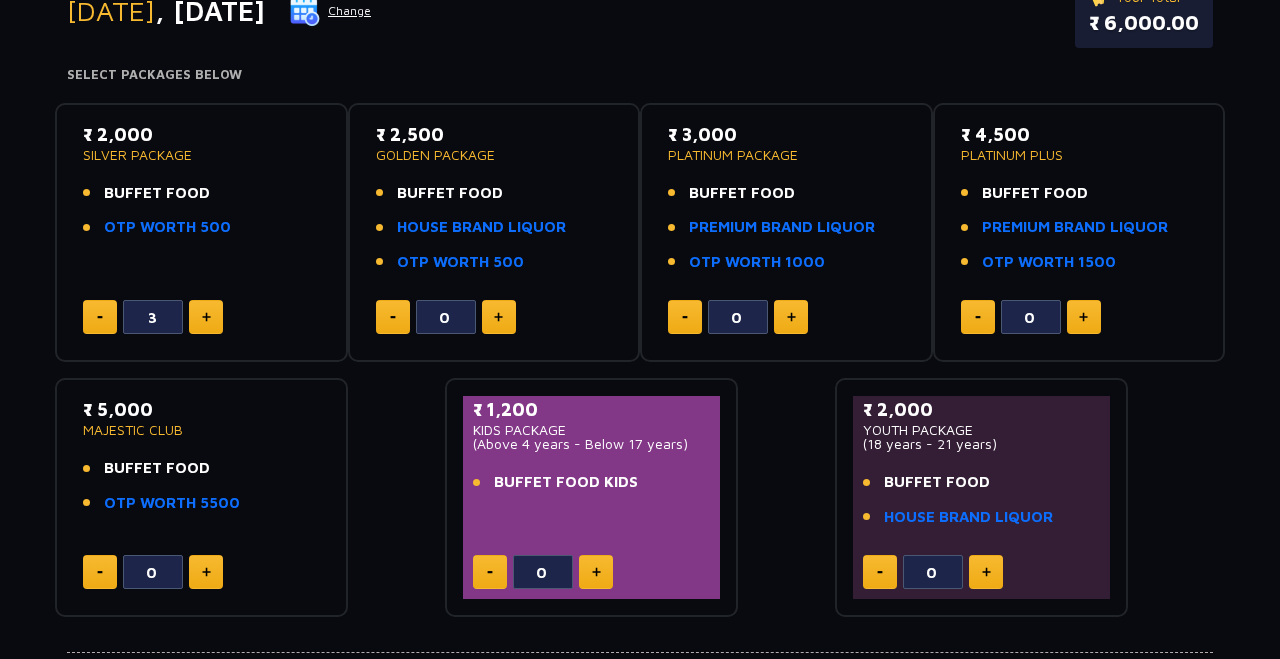 click on "BUFFET FOOD" 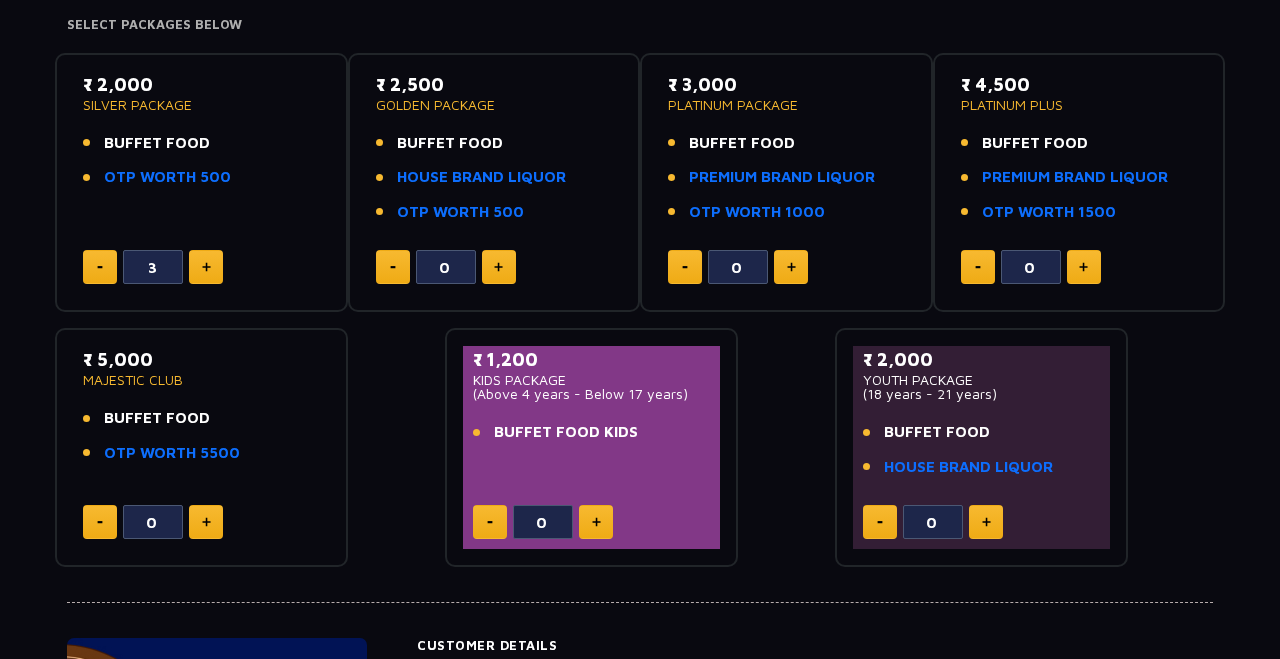scroll, scrollTop: 343, scrollLeft: 0, axis: vertical 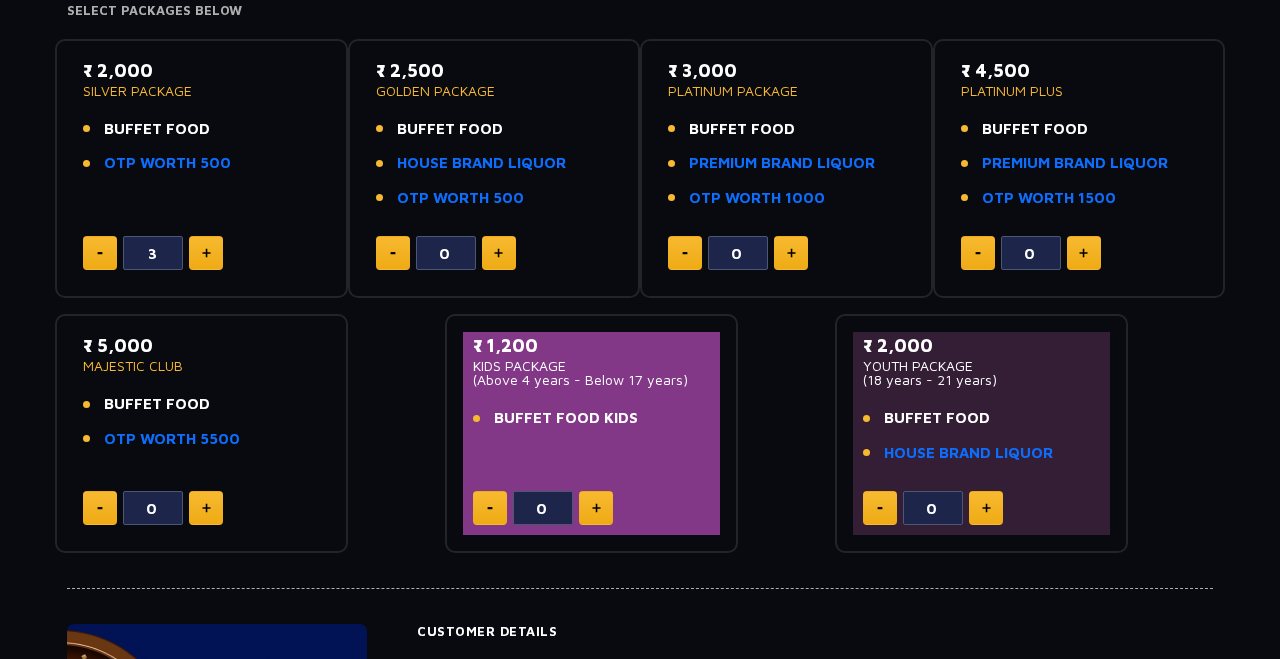 click on "BUFFET FOOD" 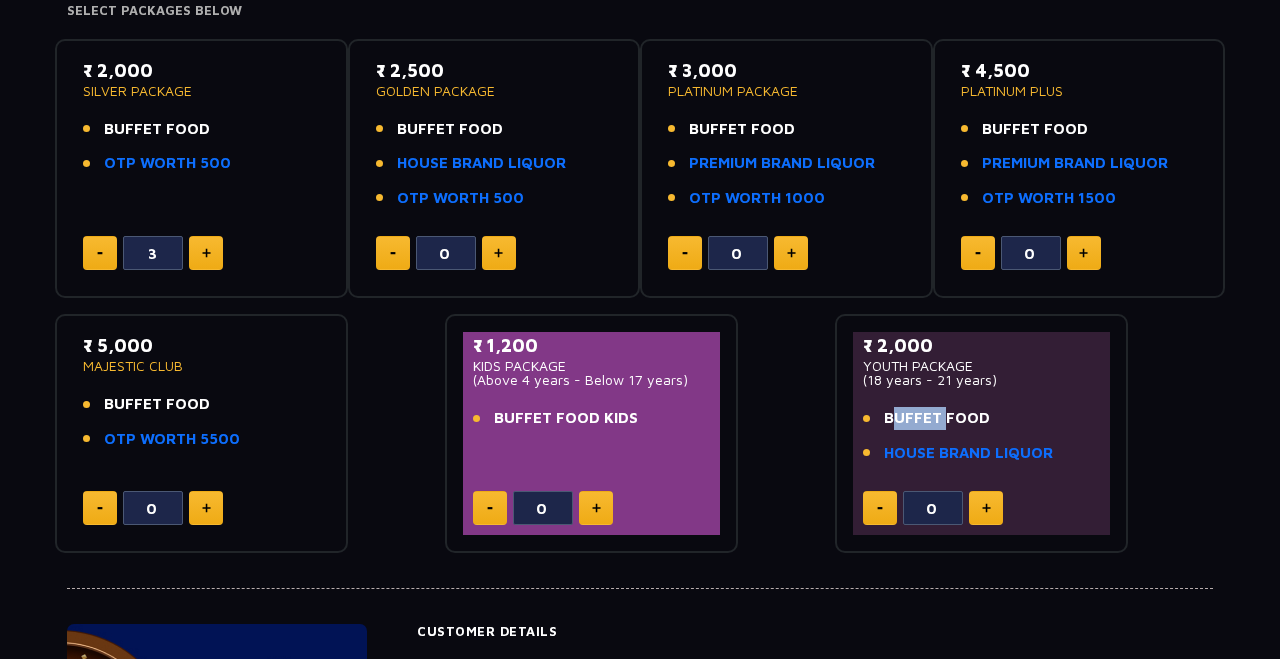 click 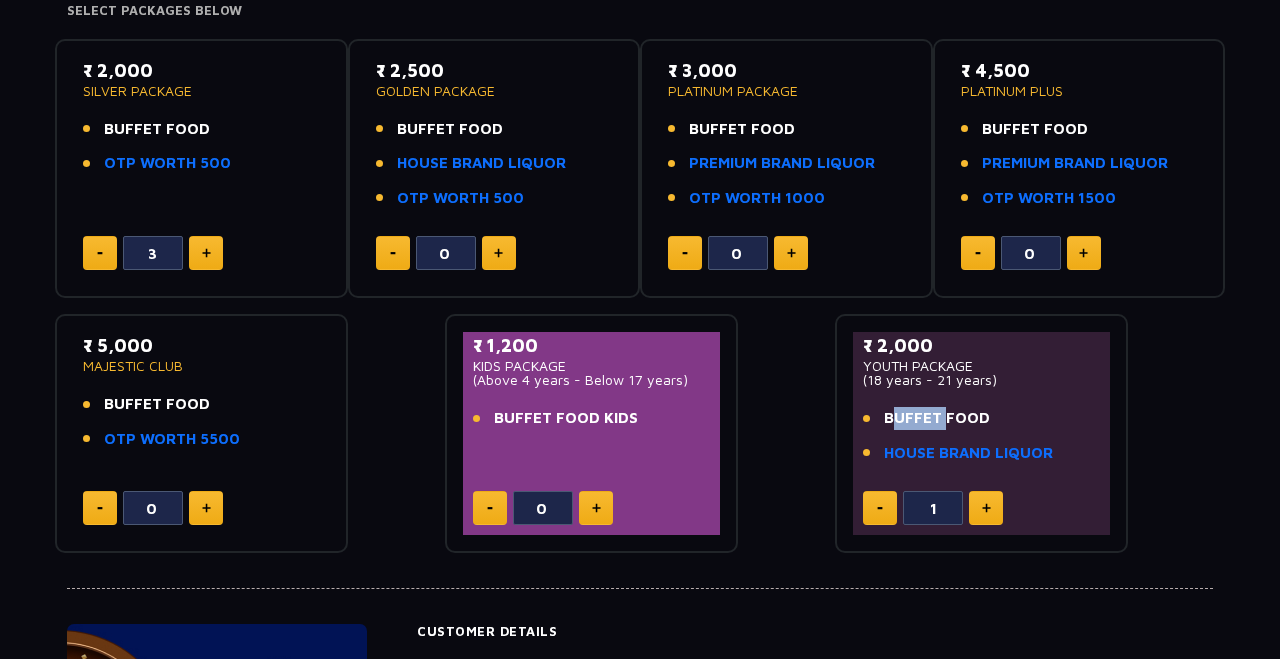 click 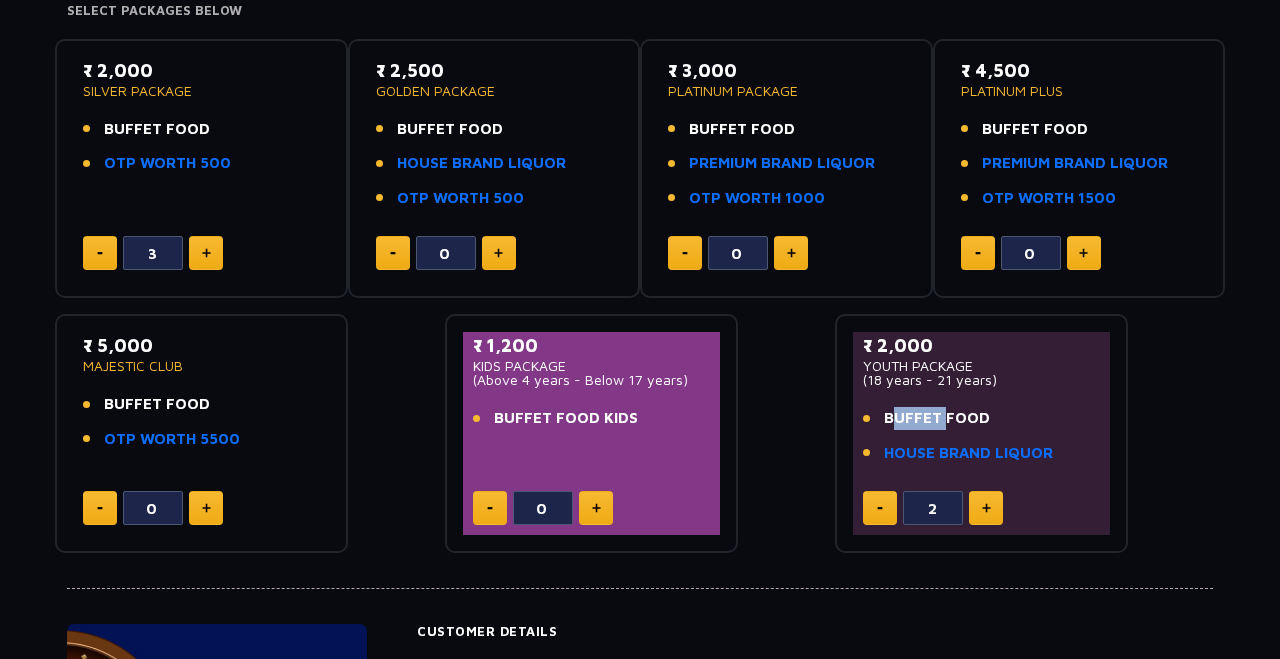 click 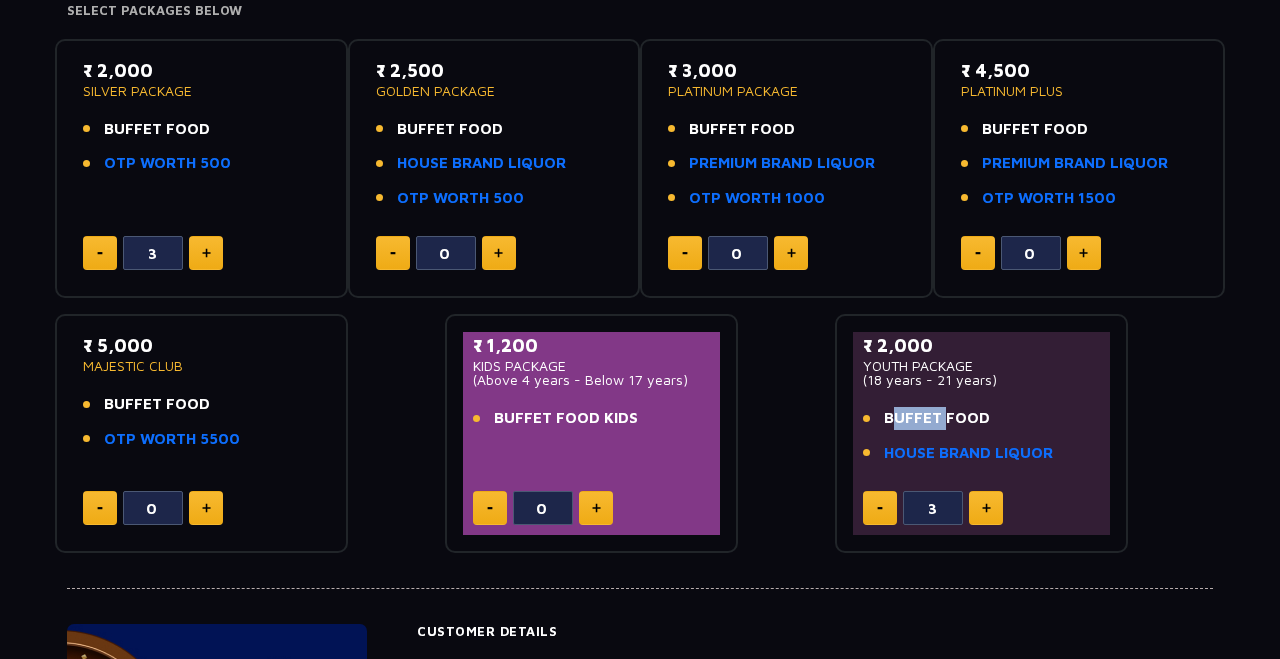 click on "YOUTH PACKAGE" 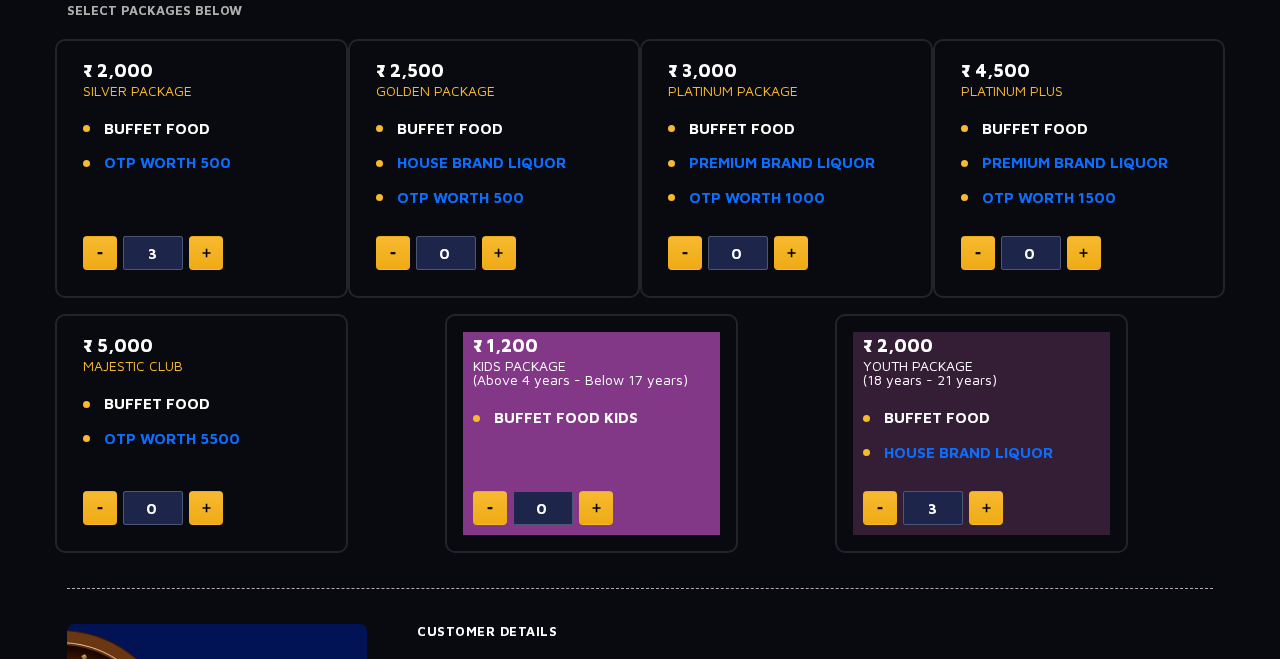 click on "BUFFET FOOD" 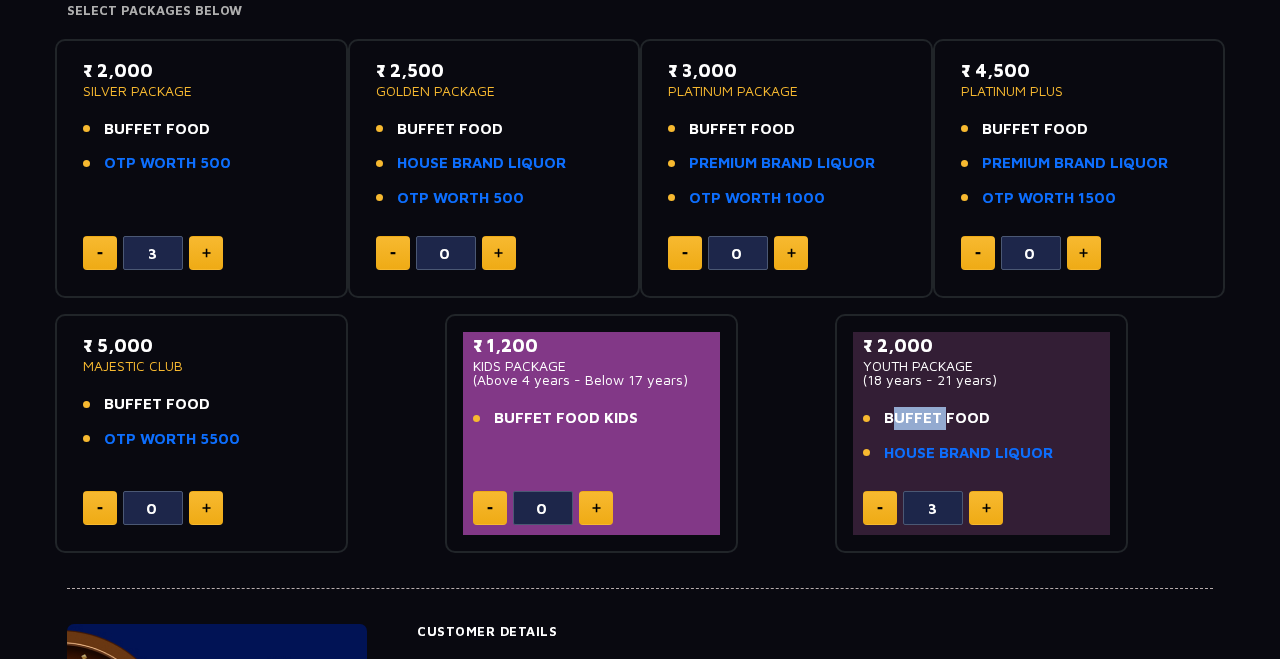 click on "(18 years - 21 years)" 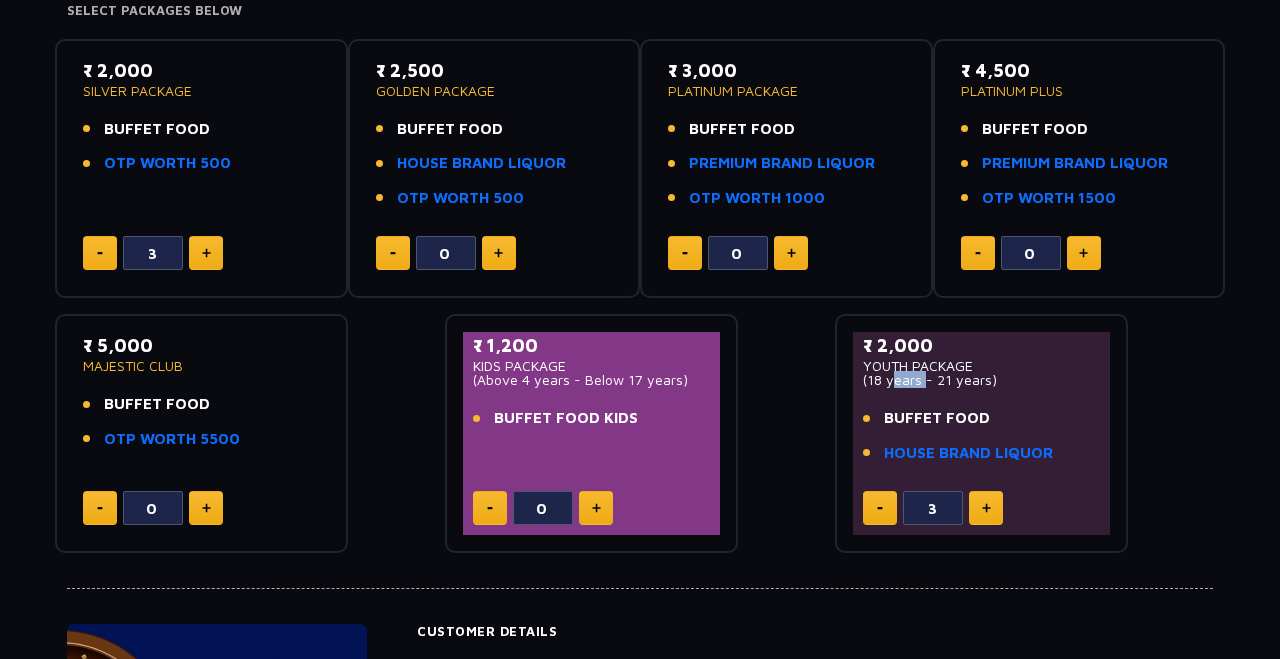 click on "(18 years - 21 years)" 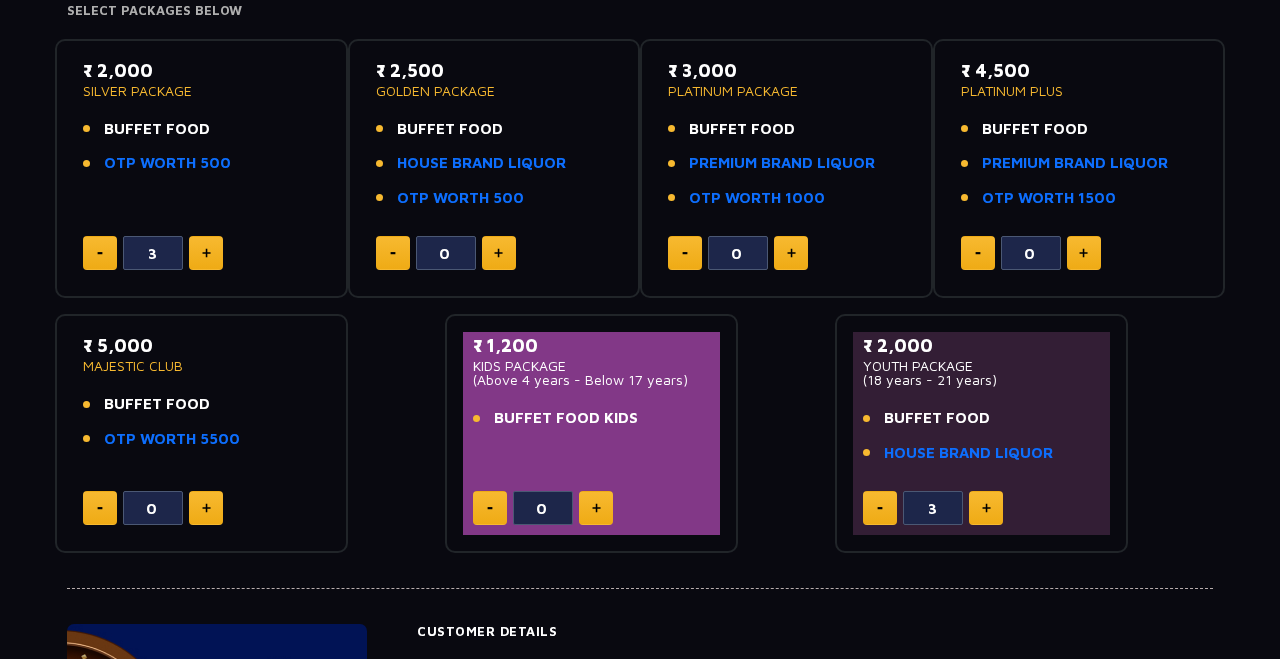 click on "YOUTH PACKAGE" 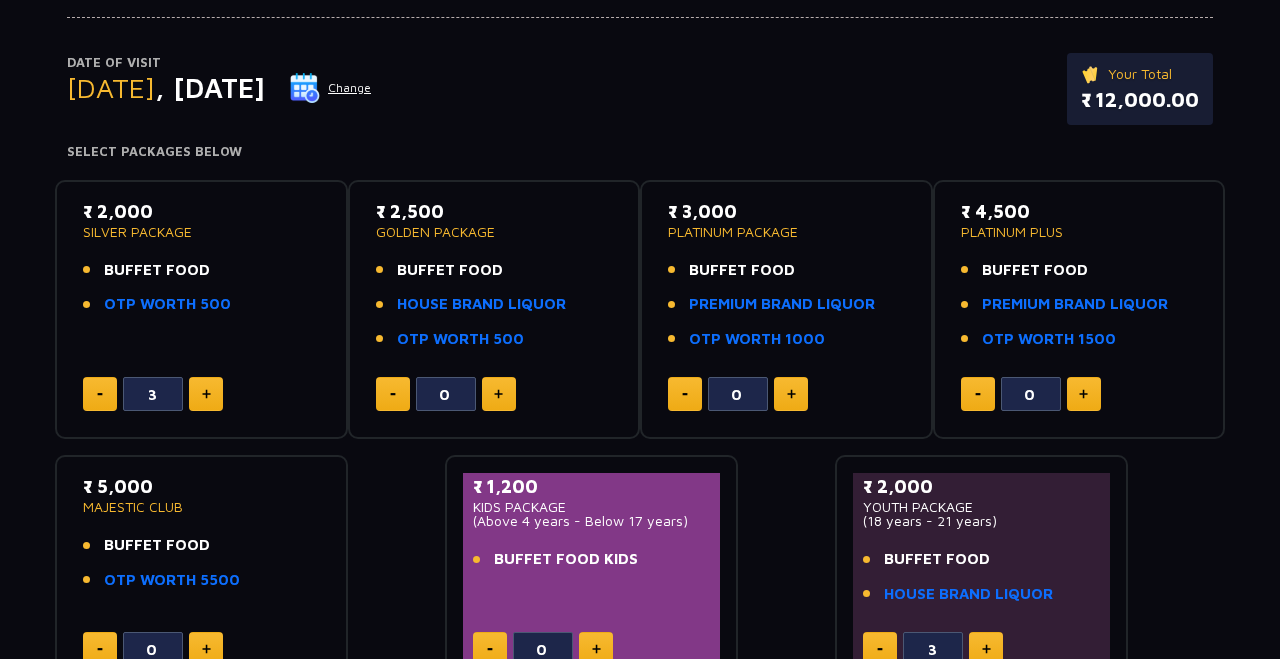 scroll, scrollTop: 203, scrollLeft: 0, axis: vertical 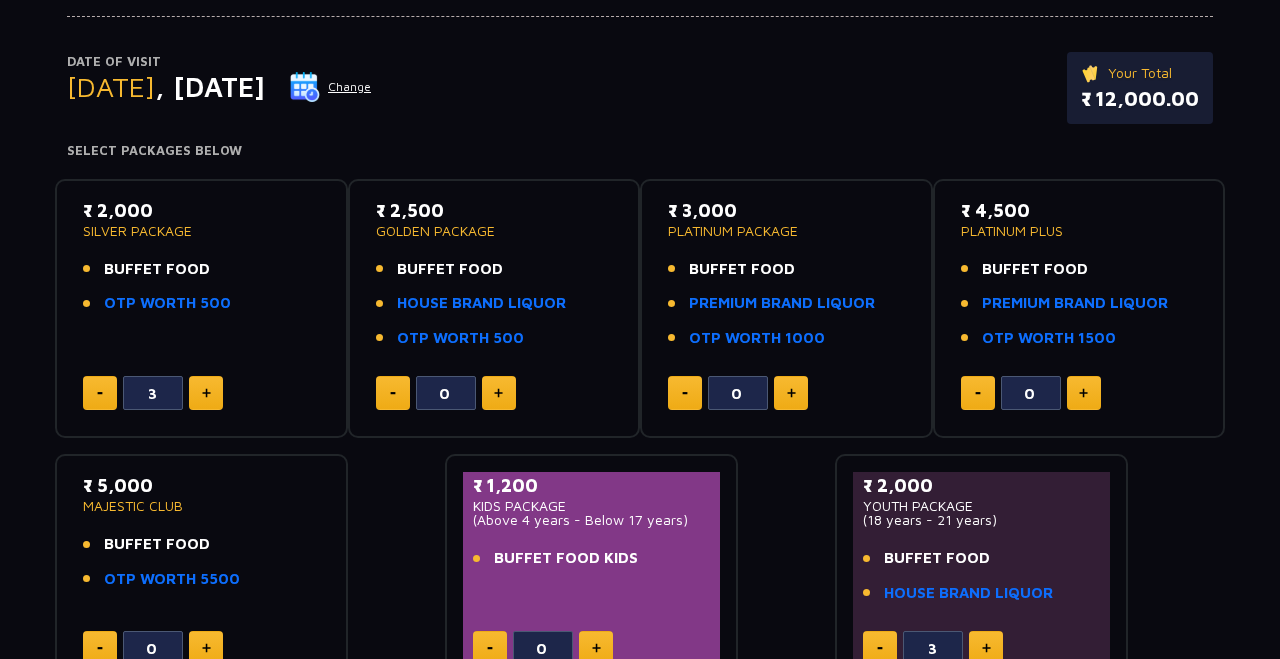 click 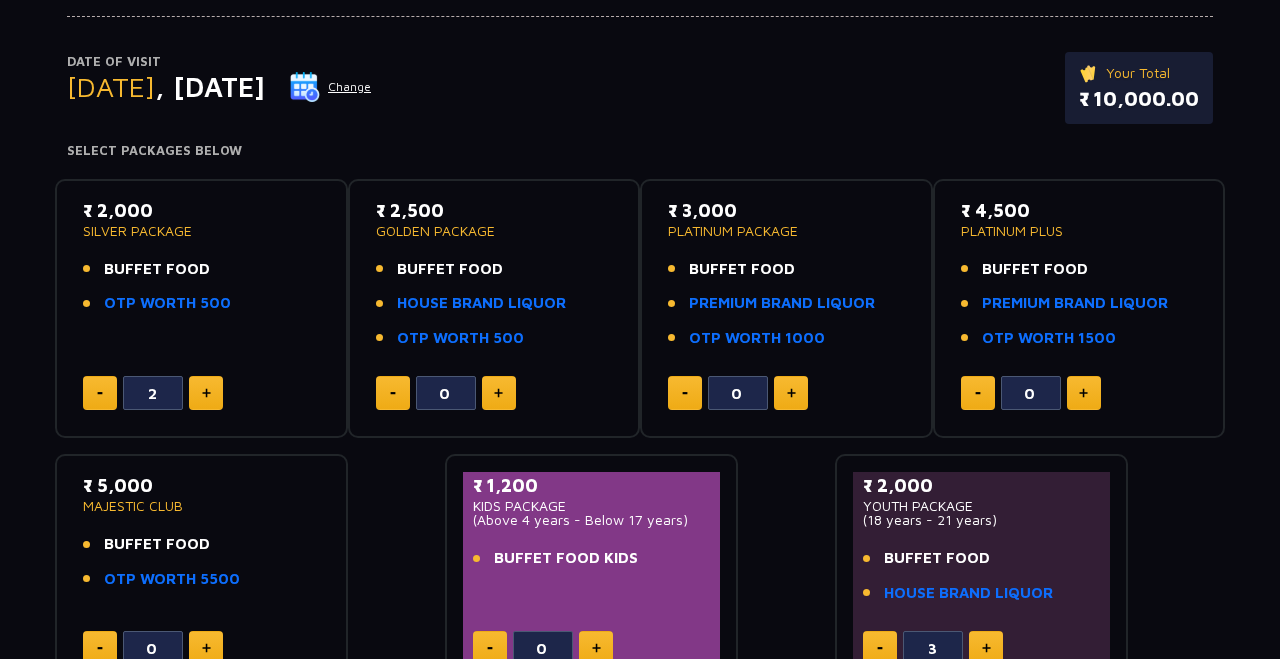 click 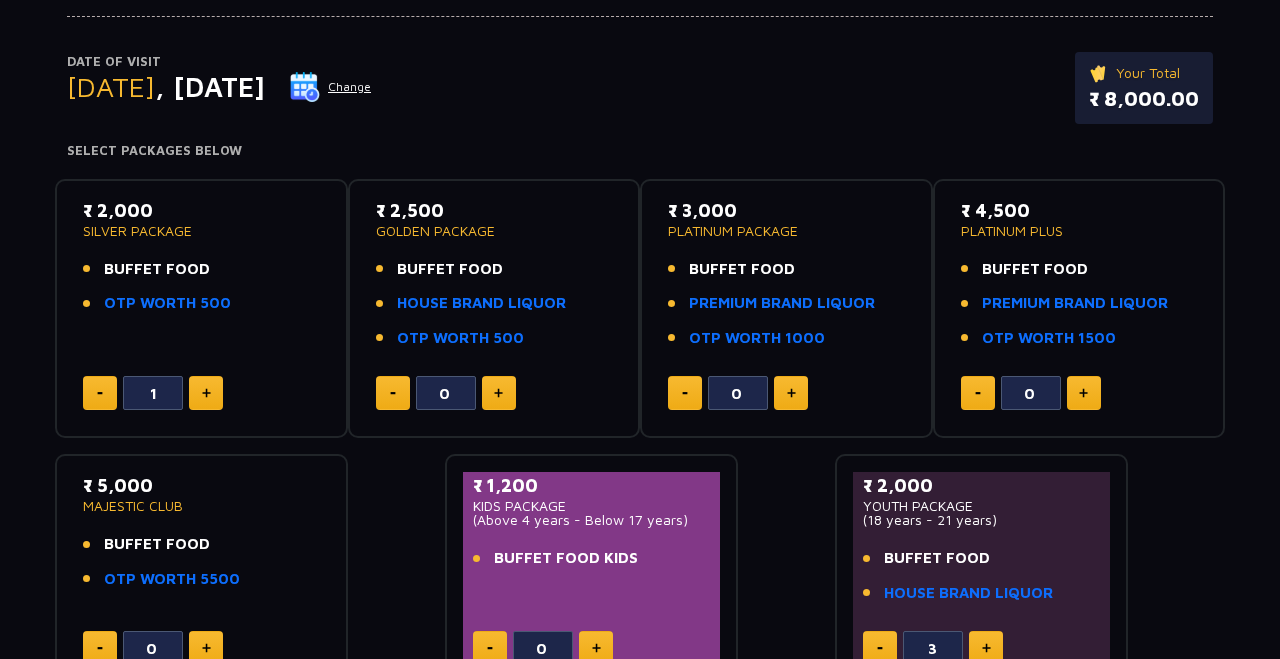 click 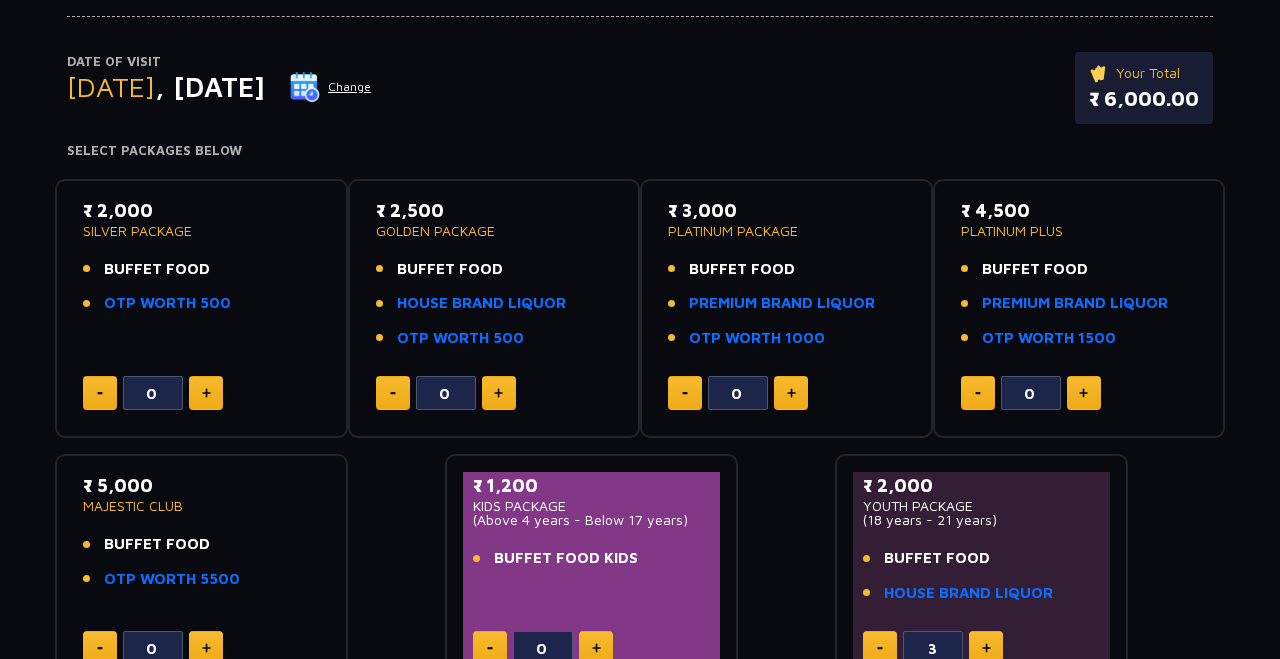 click on "YOUTH PACKAGE" 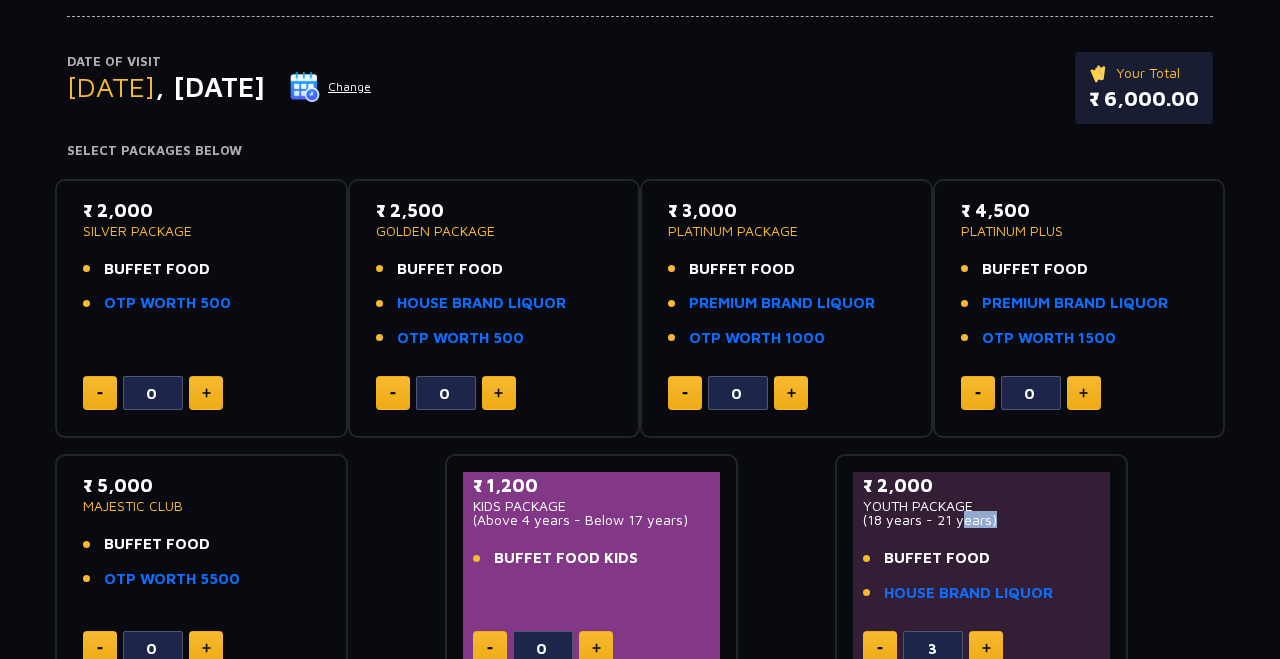 click on "BUFFET FOOD" 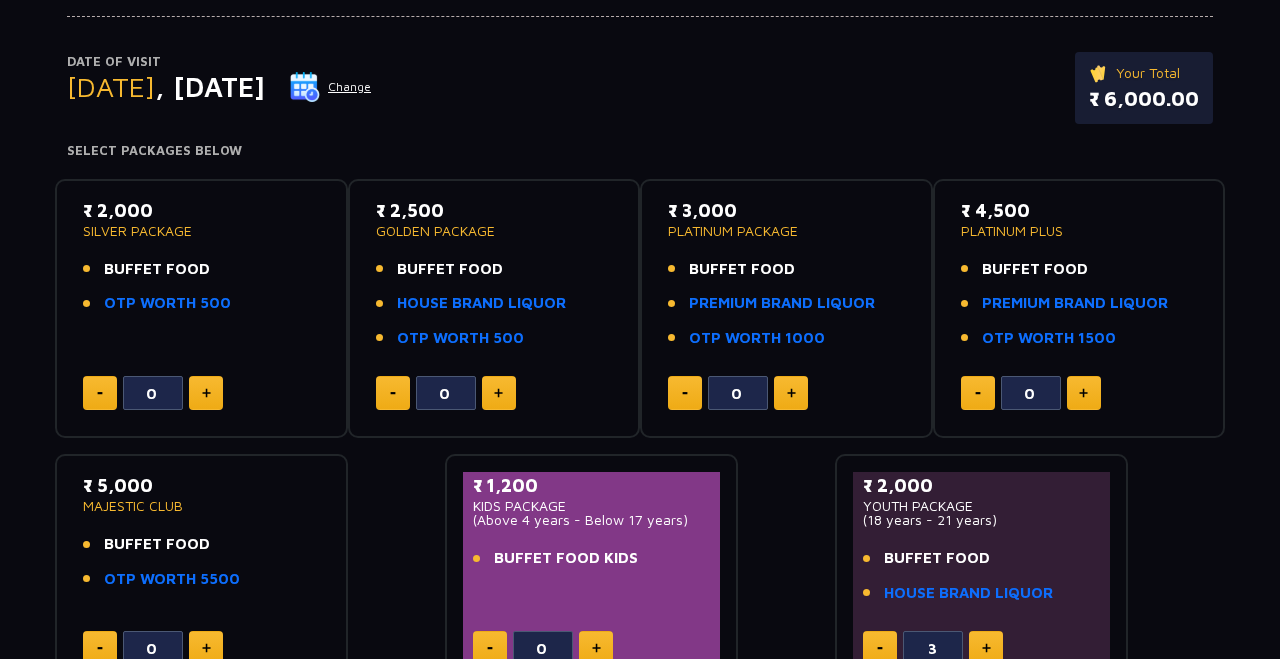 click on "₹ 2,000" 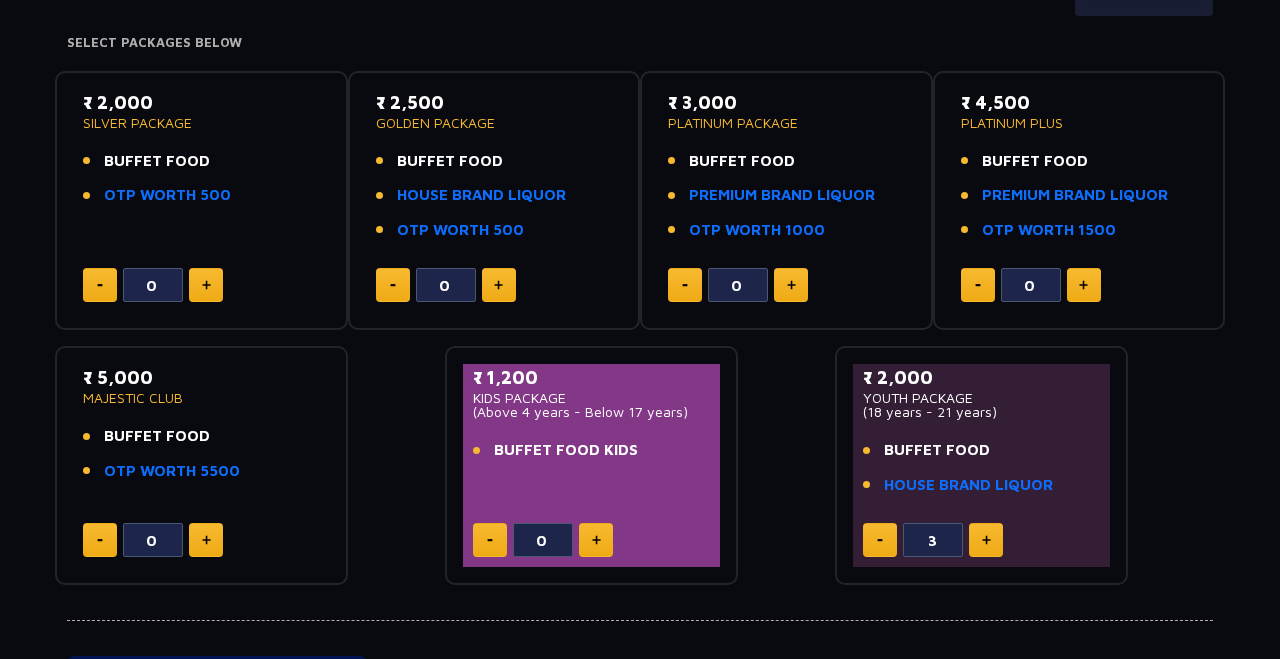 scroll, scrollTop: 318, scrollLeft: 0, axis: vertical 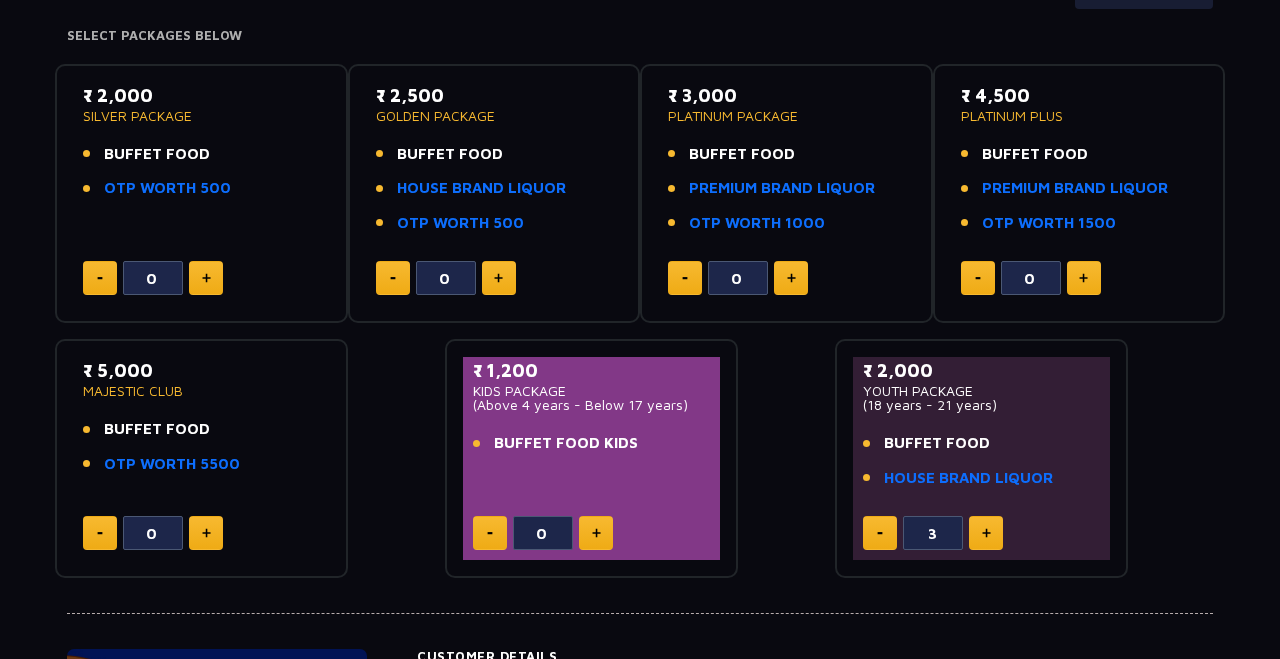 click on "(18 years - 21 years)" 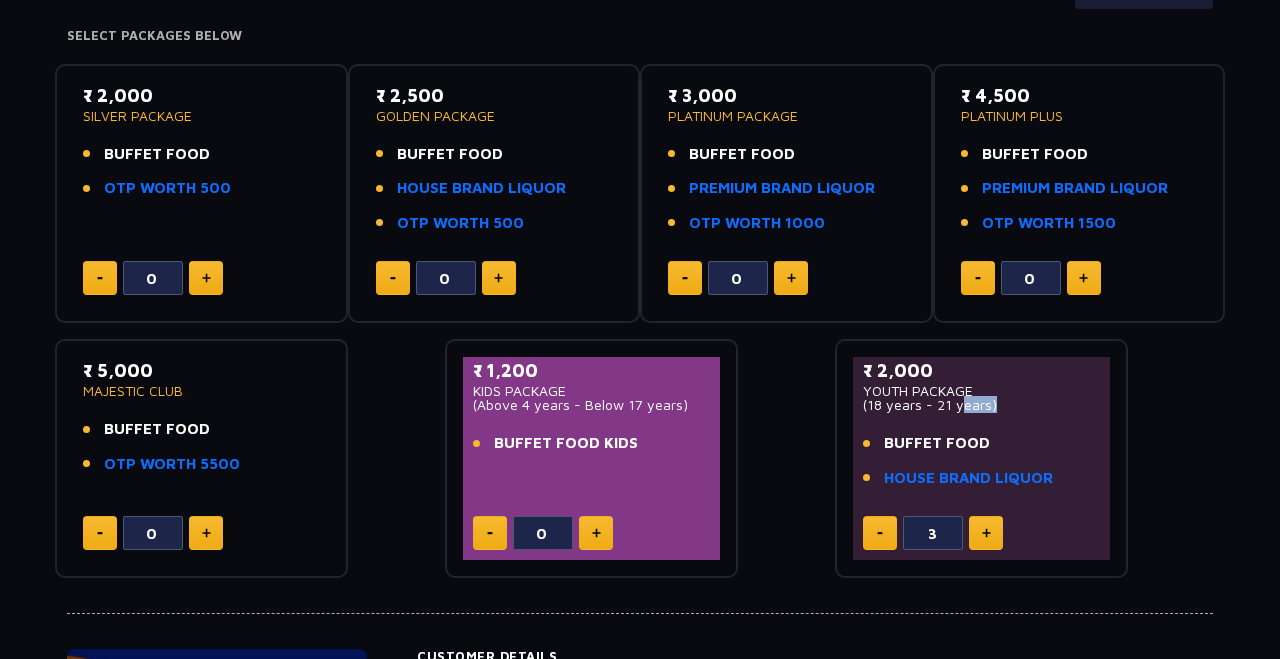 click on "YOUTH PACKAGE" 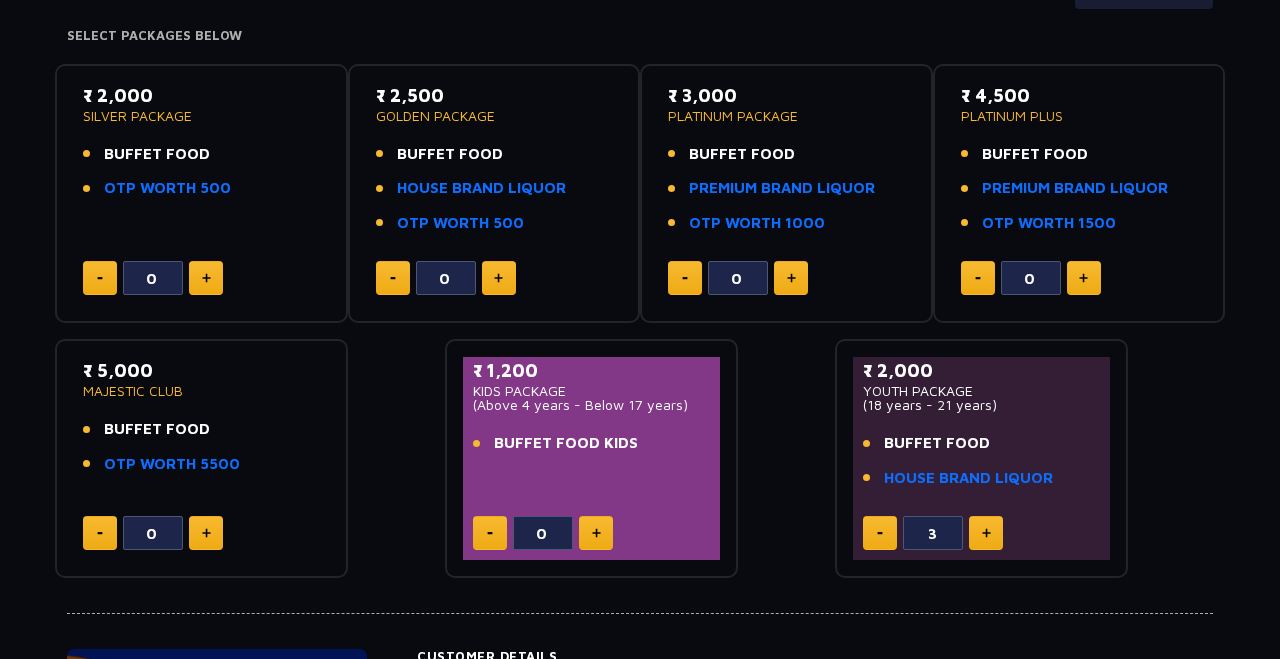 click on "YOUTH PACKAGE" 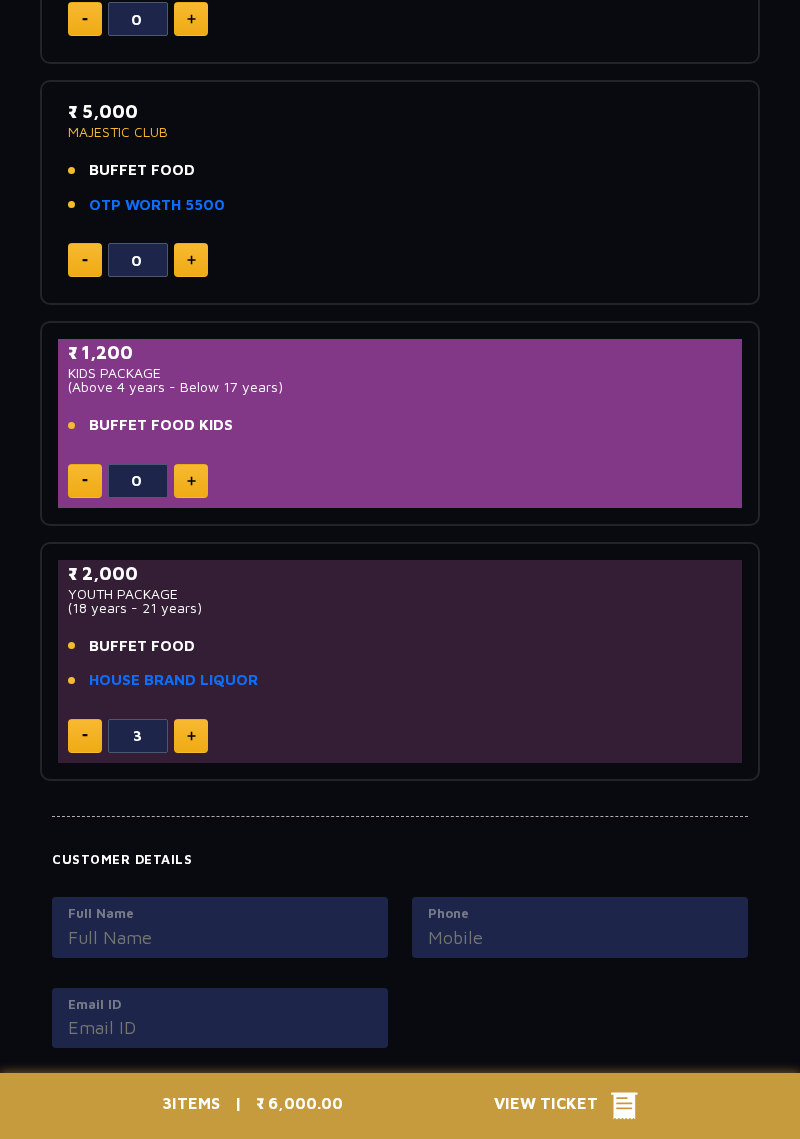 scroll, scrollTop: 1372, scrollLeft: 0, axis: vertical 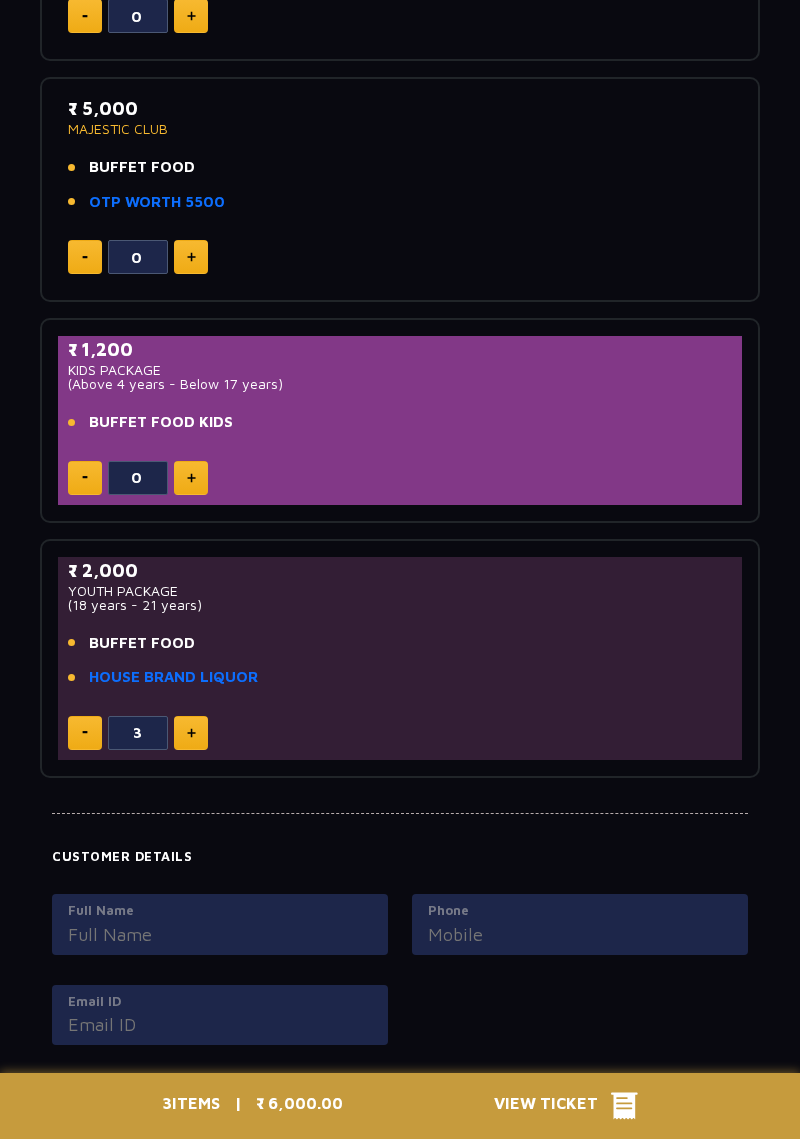 click on "(18 years - 21 years)" 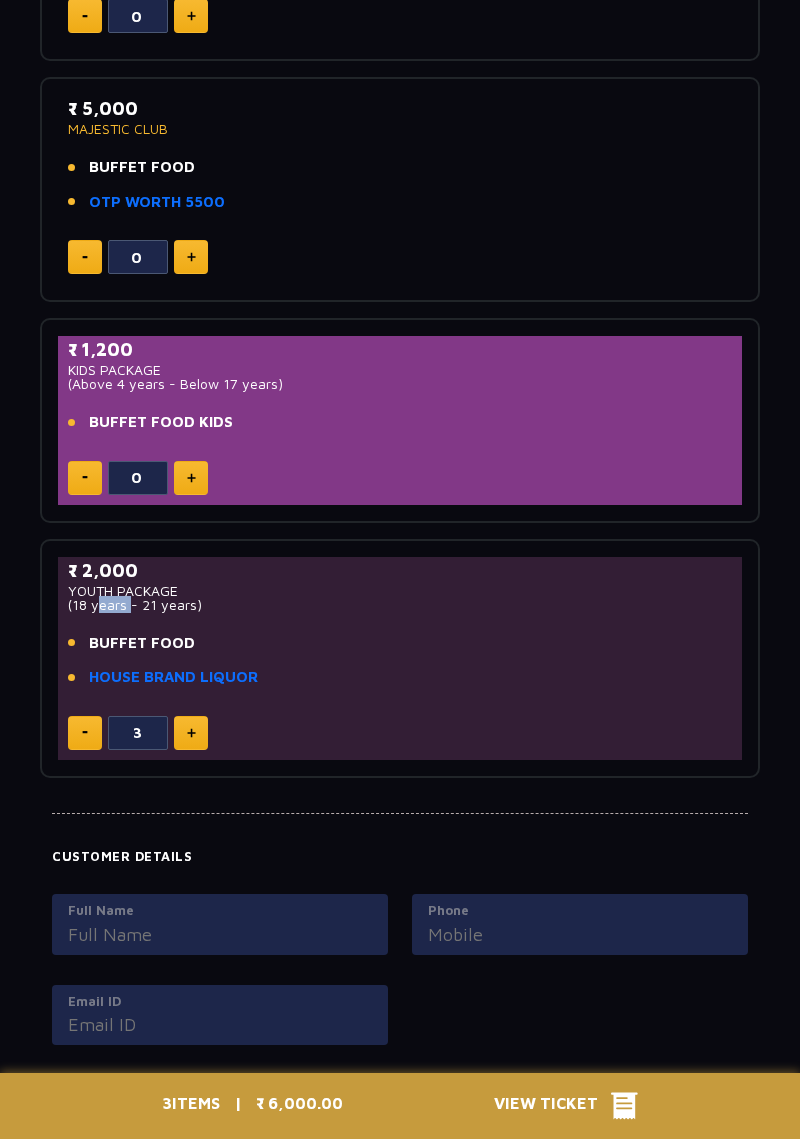 click on "YOUTH PACKAGE" 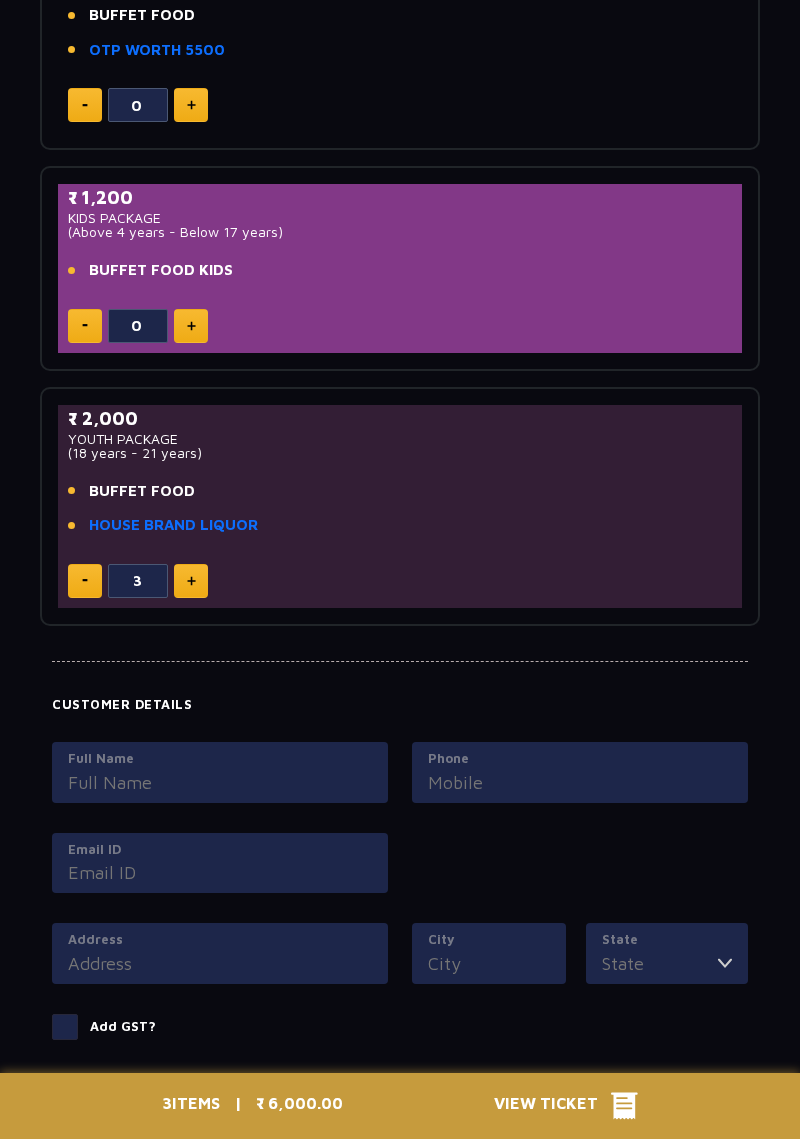 scroll, scrollTop: 1525, scrollLeft: 0, axis: vertical 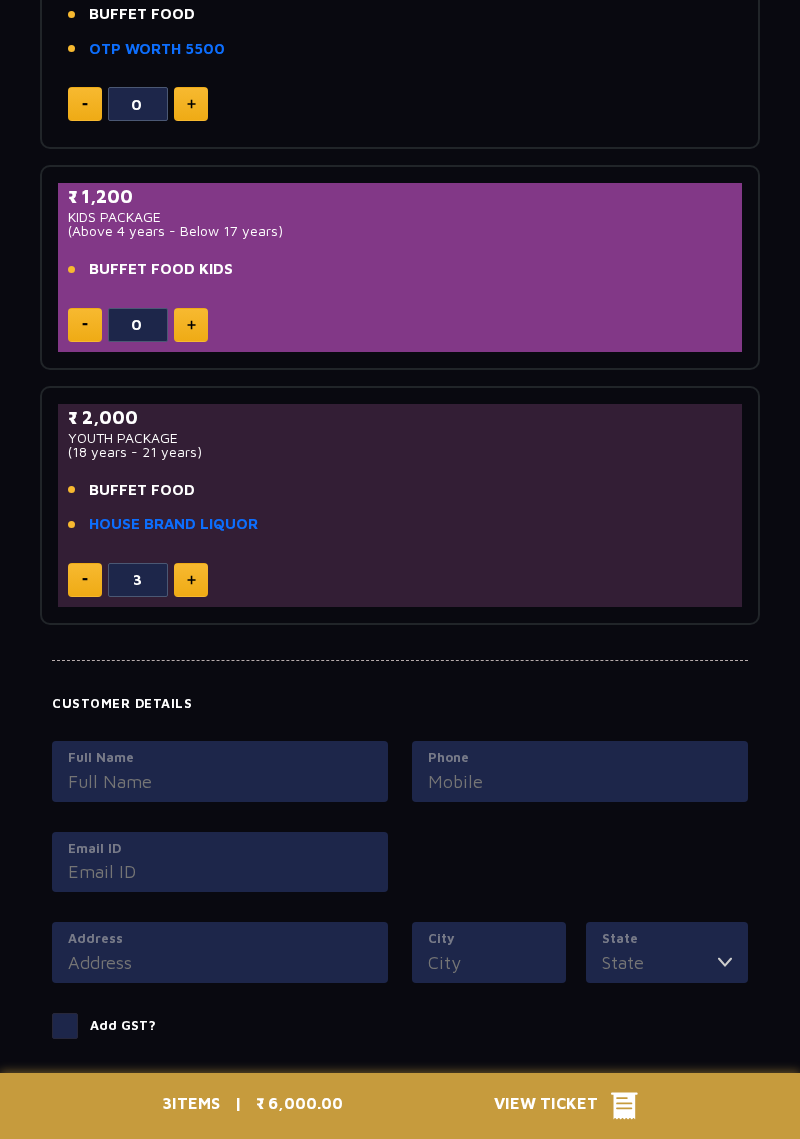 click on "HOUSE BRAND LIQUOR" 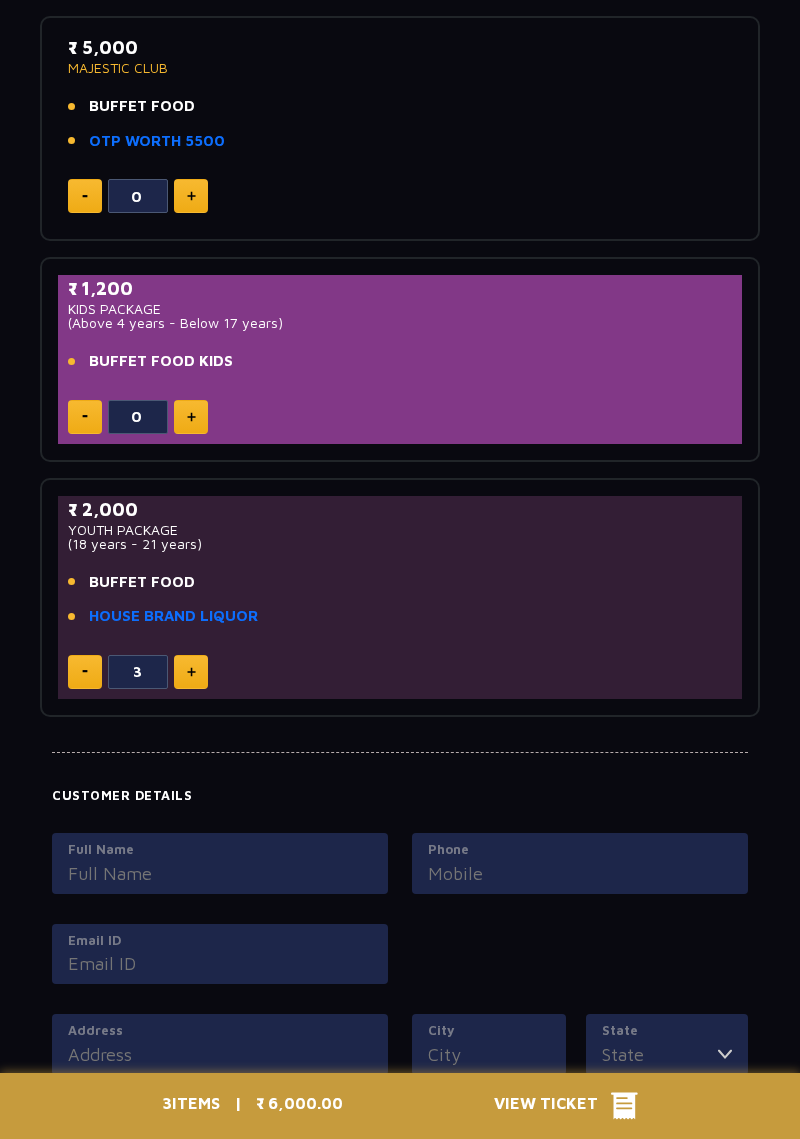 scroll, scrollTop: 1439, scrollLeft: 0, axis: vertical 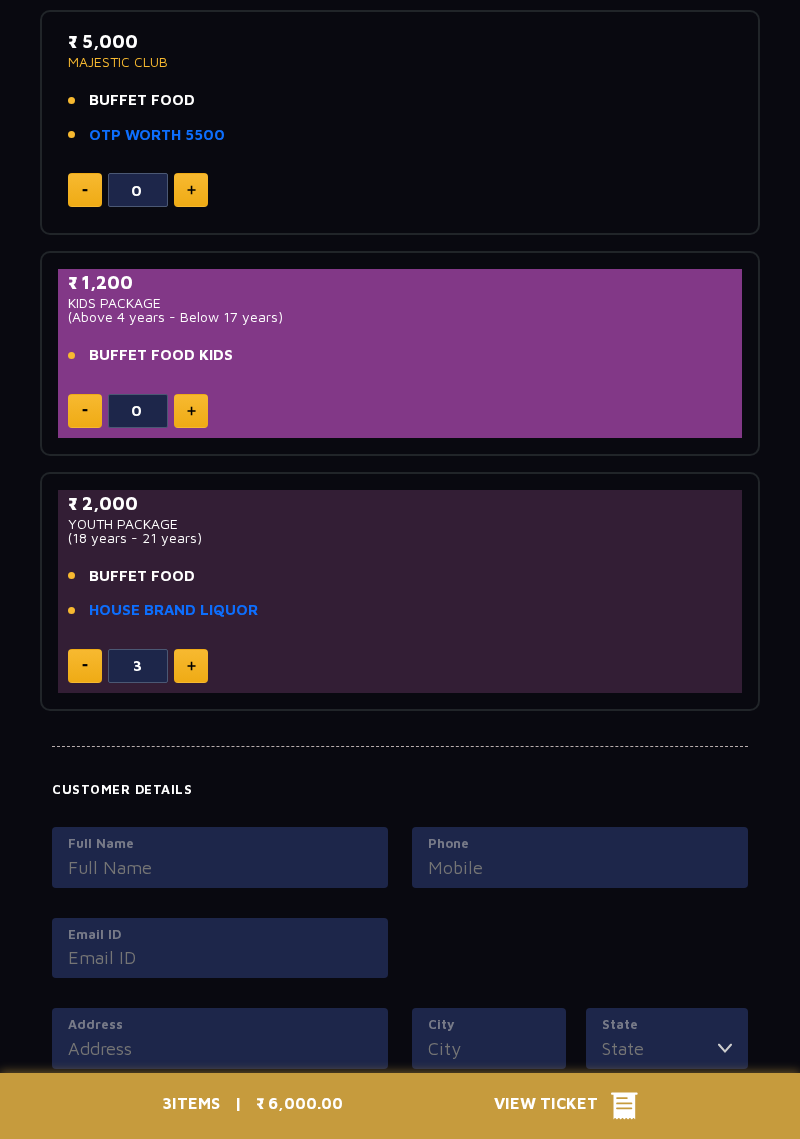 click on "(18 years - 21 years)" 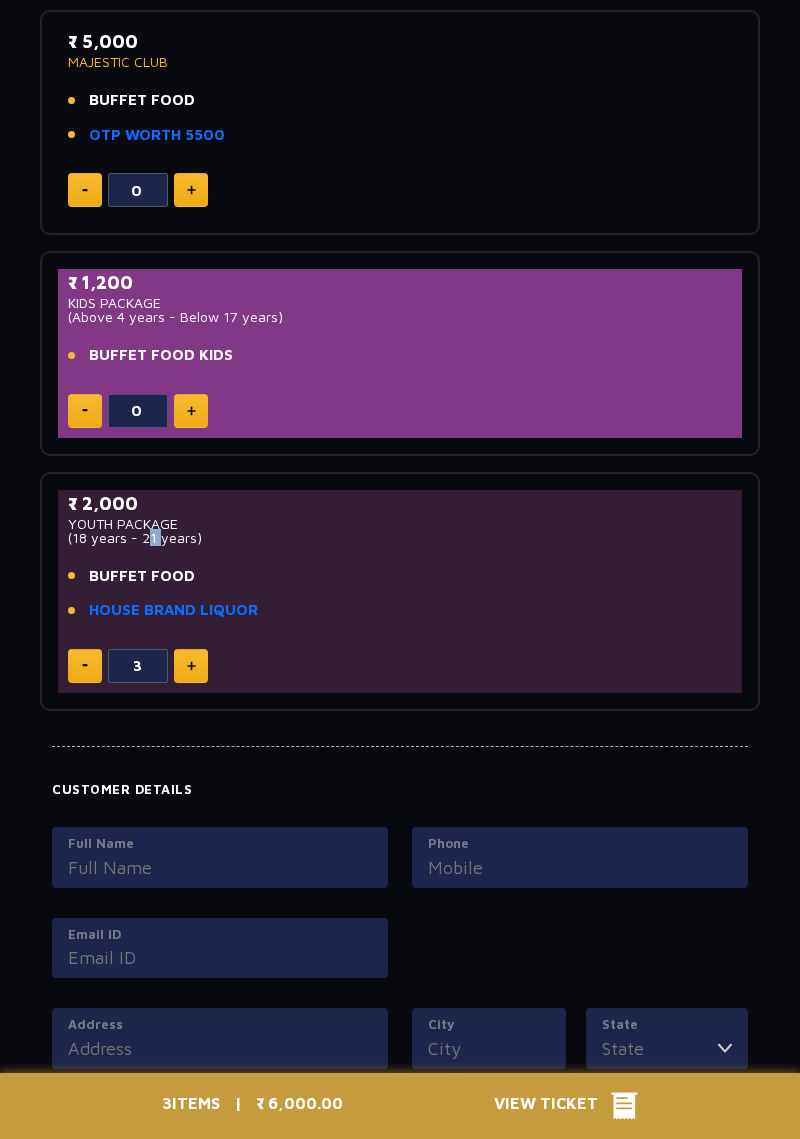 click on "YOUTH PACKAGE" 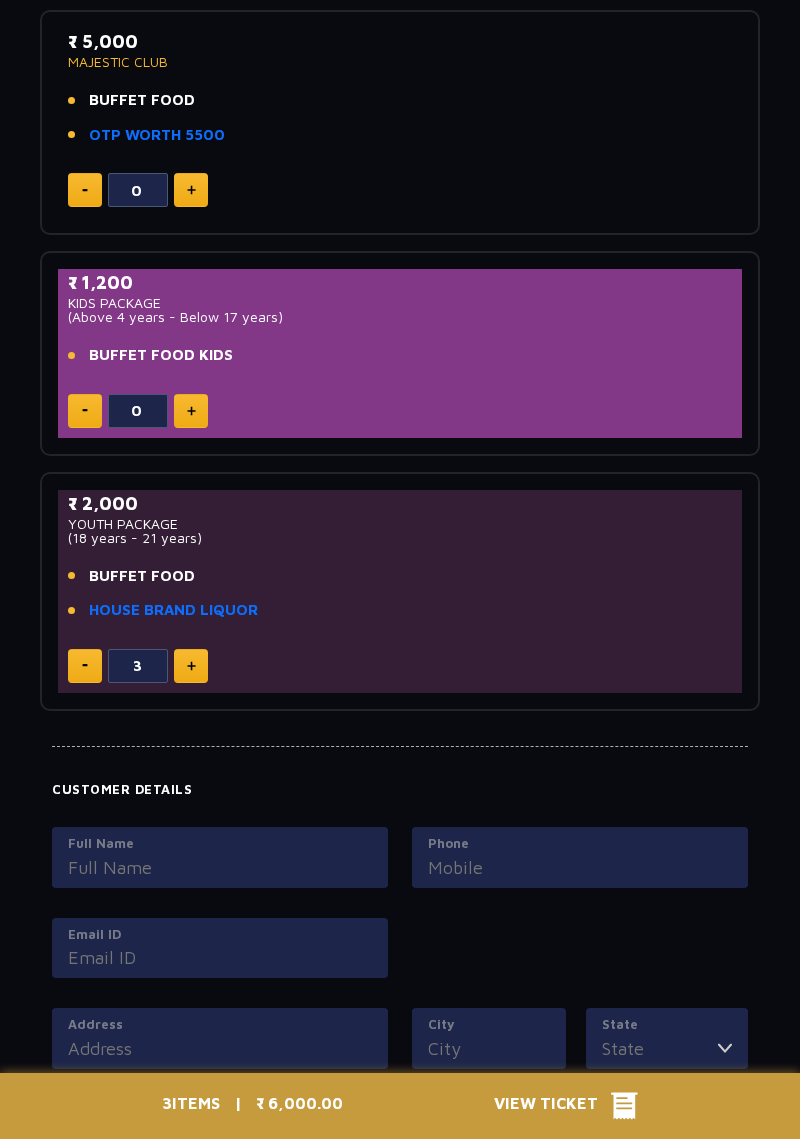 click 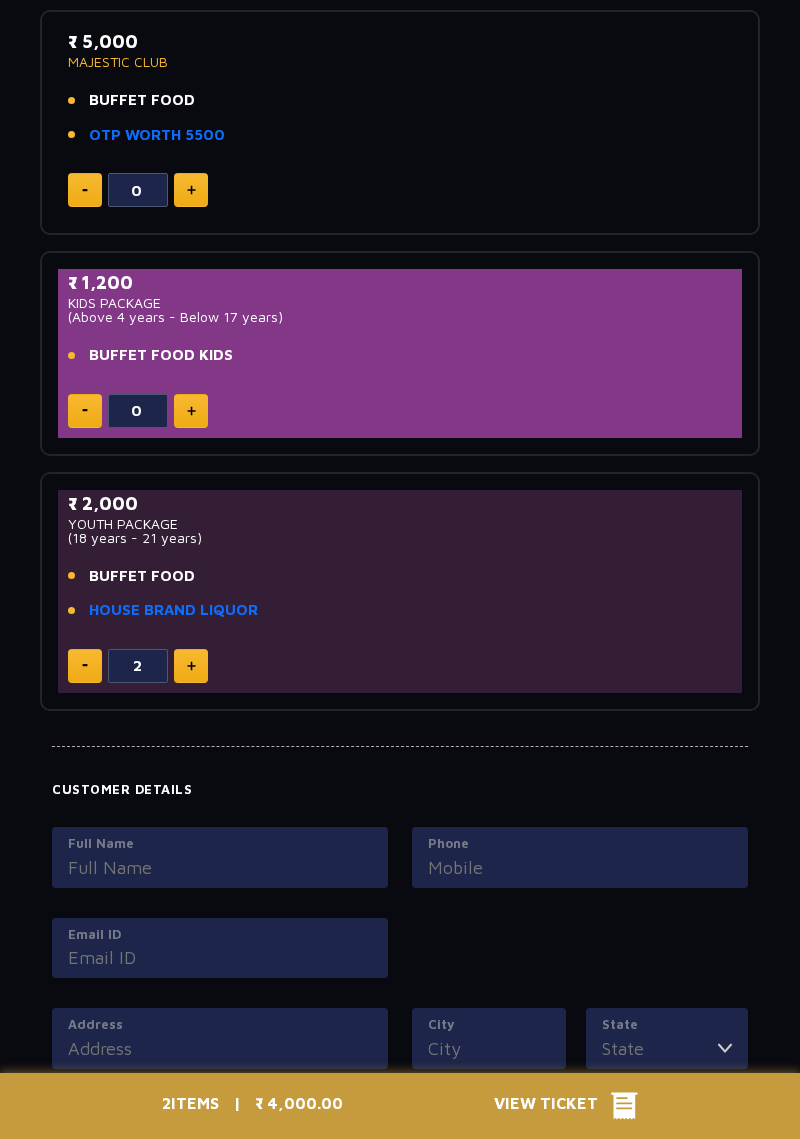 click 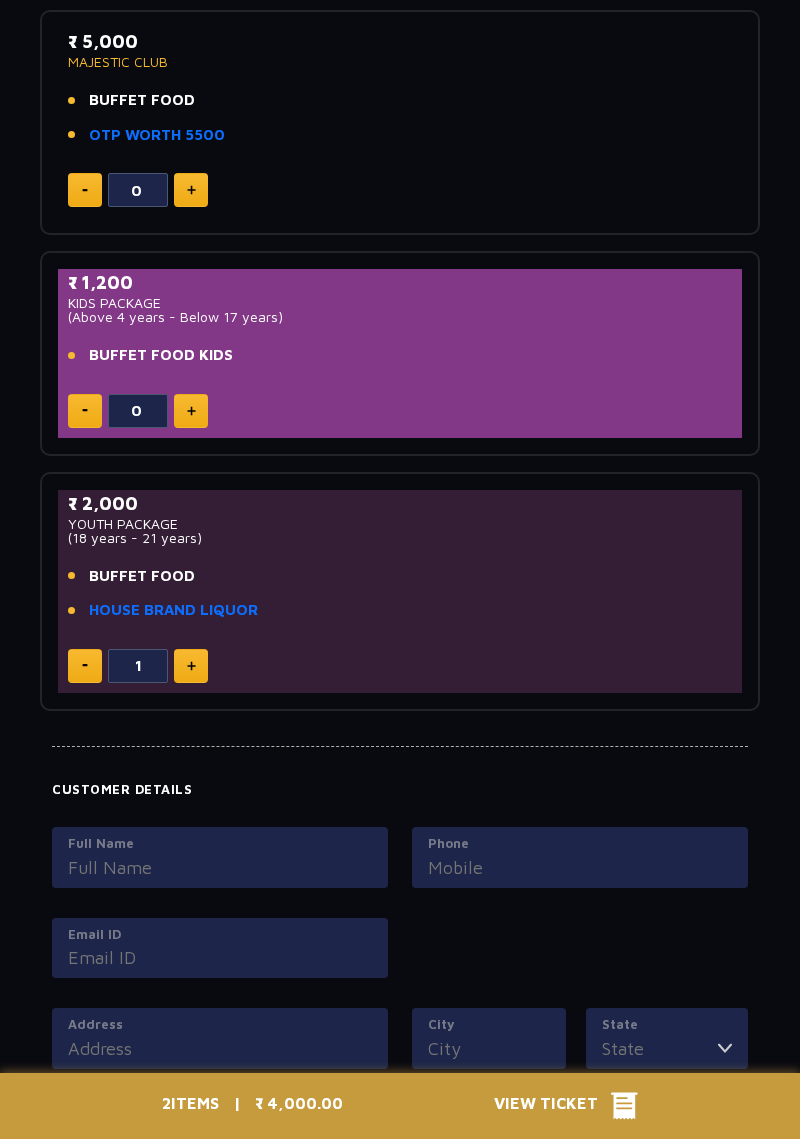 click 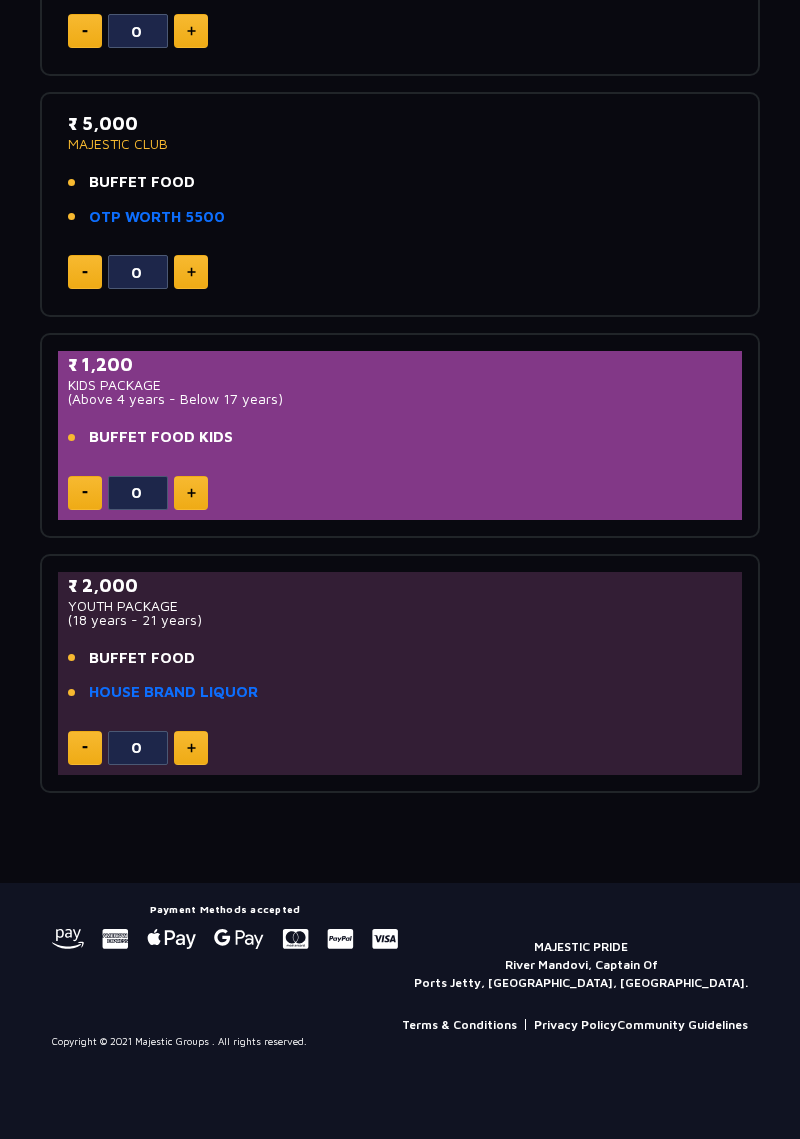 scroll, scrollTop: 1356, scrollLeft: 0, axis: vertical 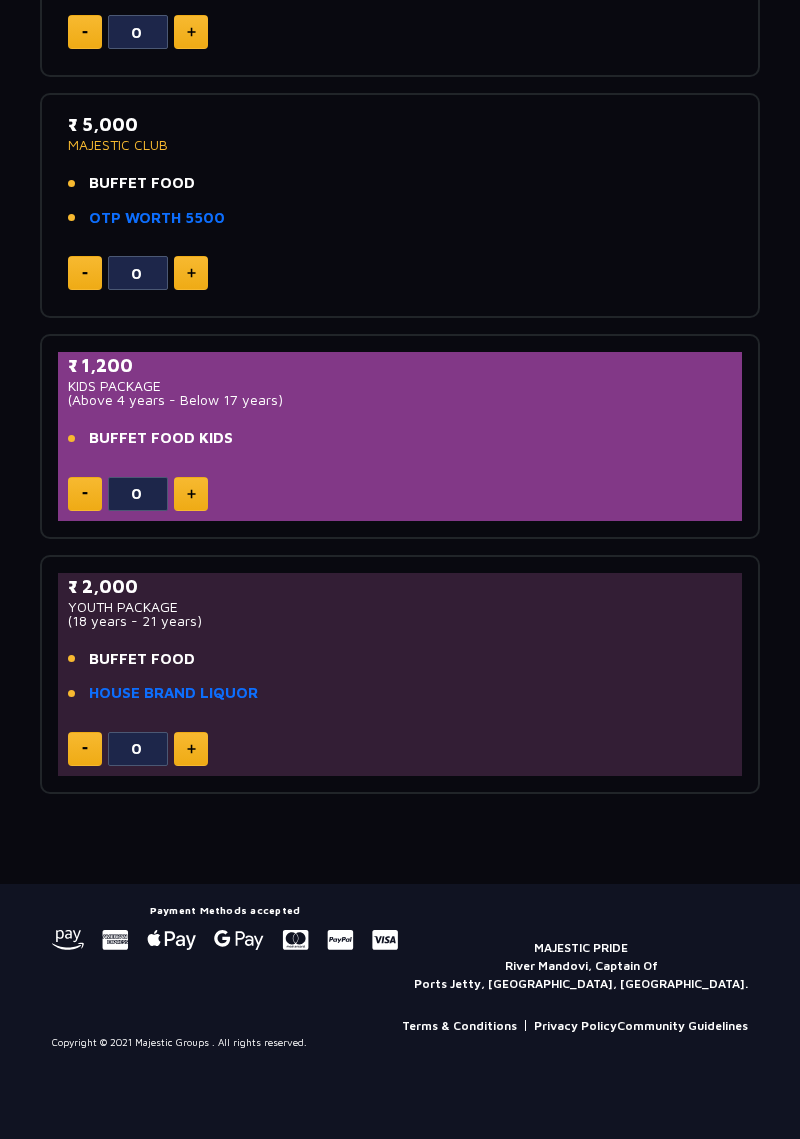 click on "BUFFET FOOD" 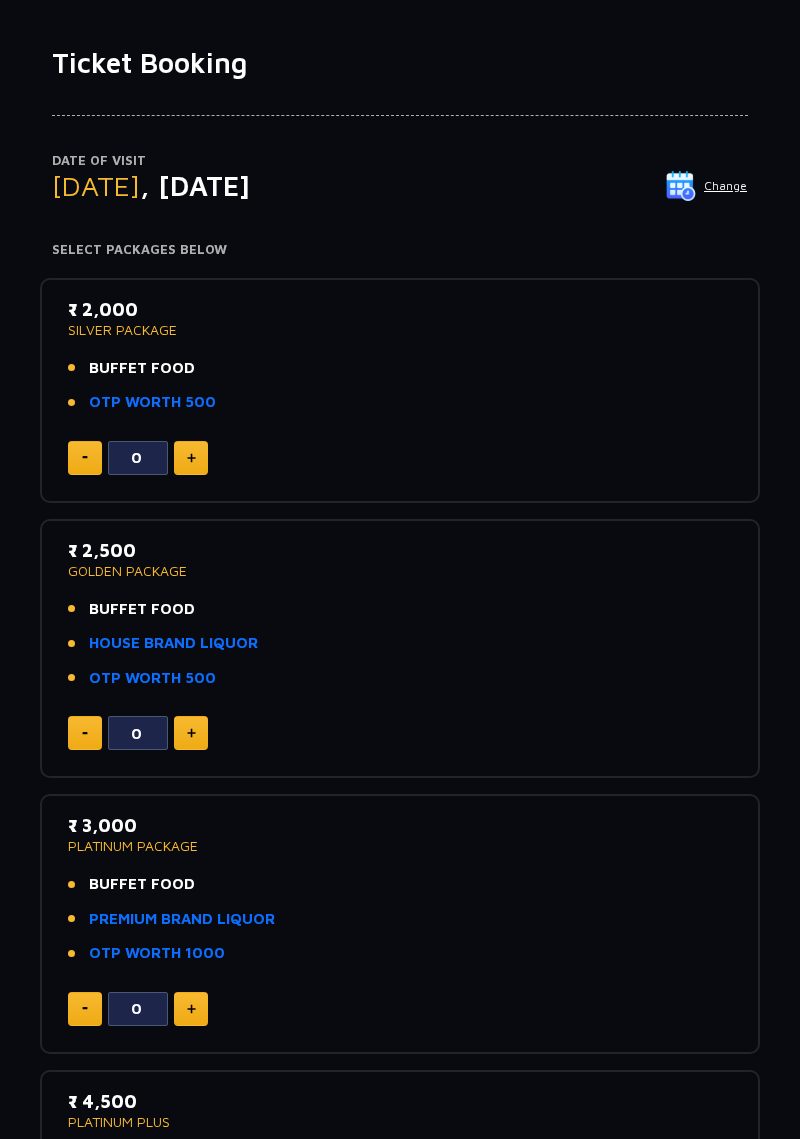 scroll, scrollTop: 0, scrollLeft: 0, axis: both 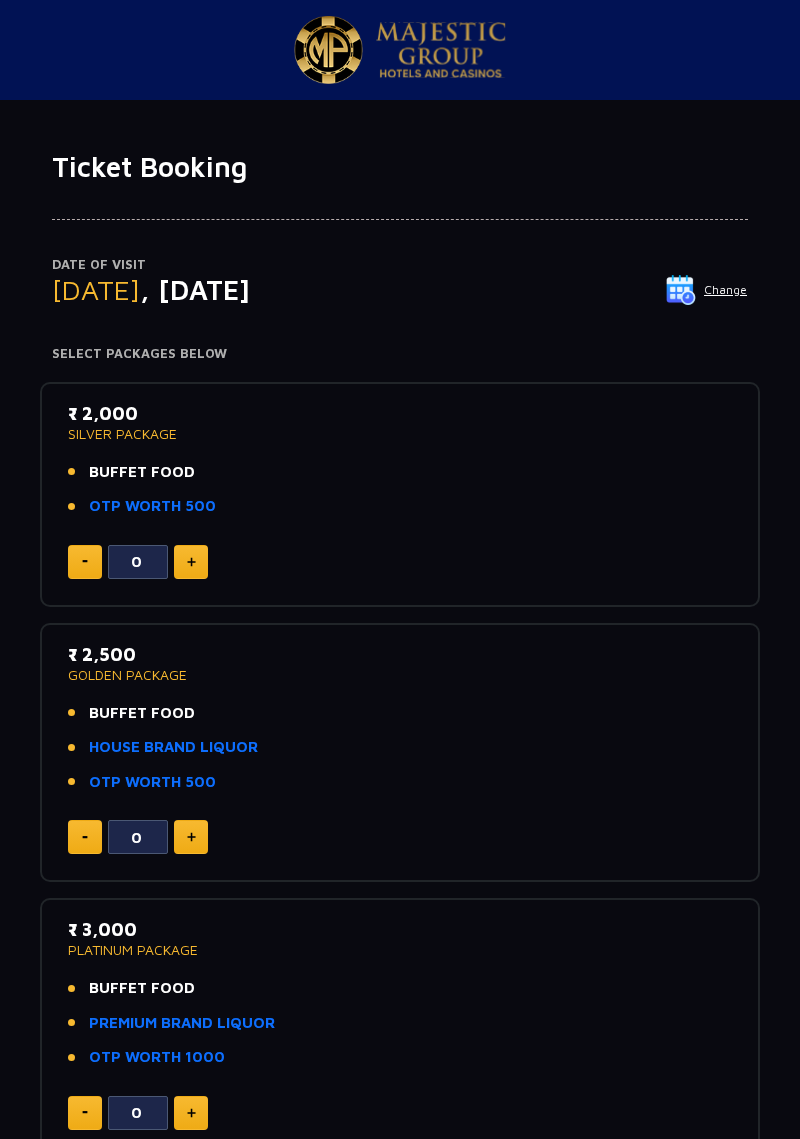 click on "SILVER PACKAGE" 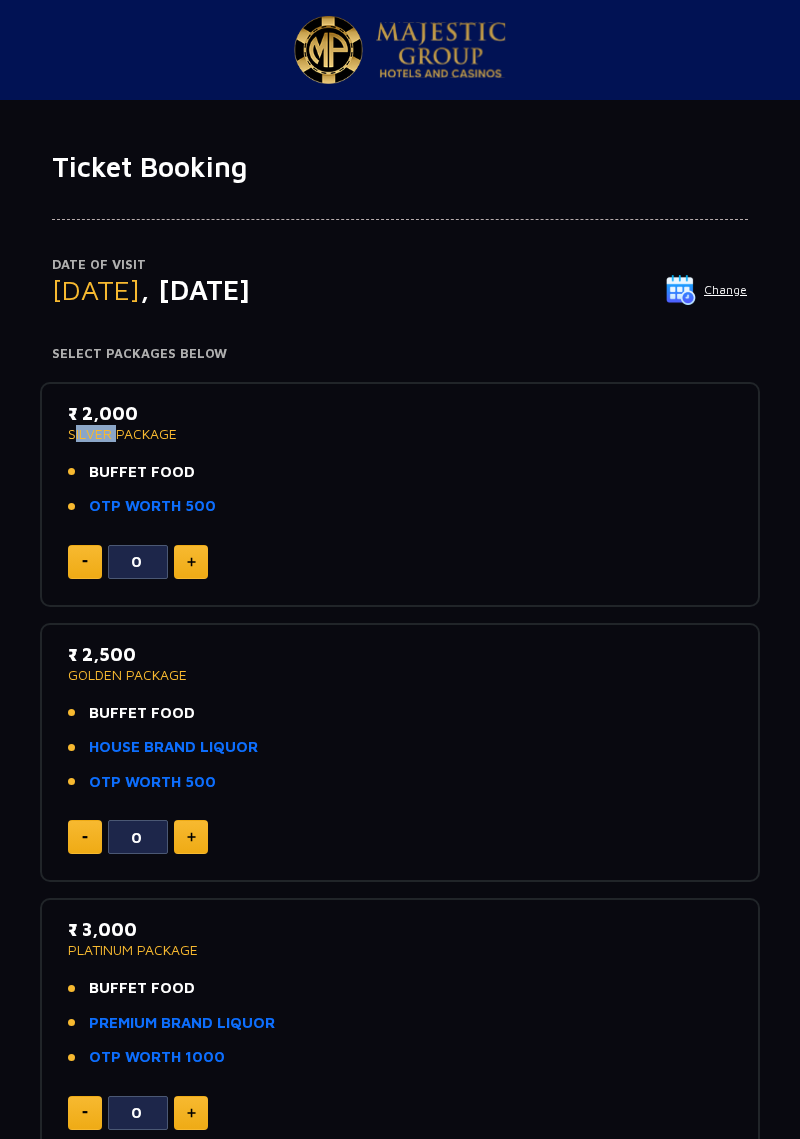 click on "₹ 2,000" 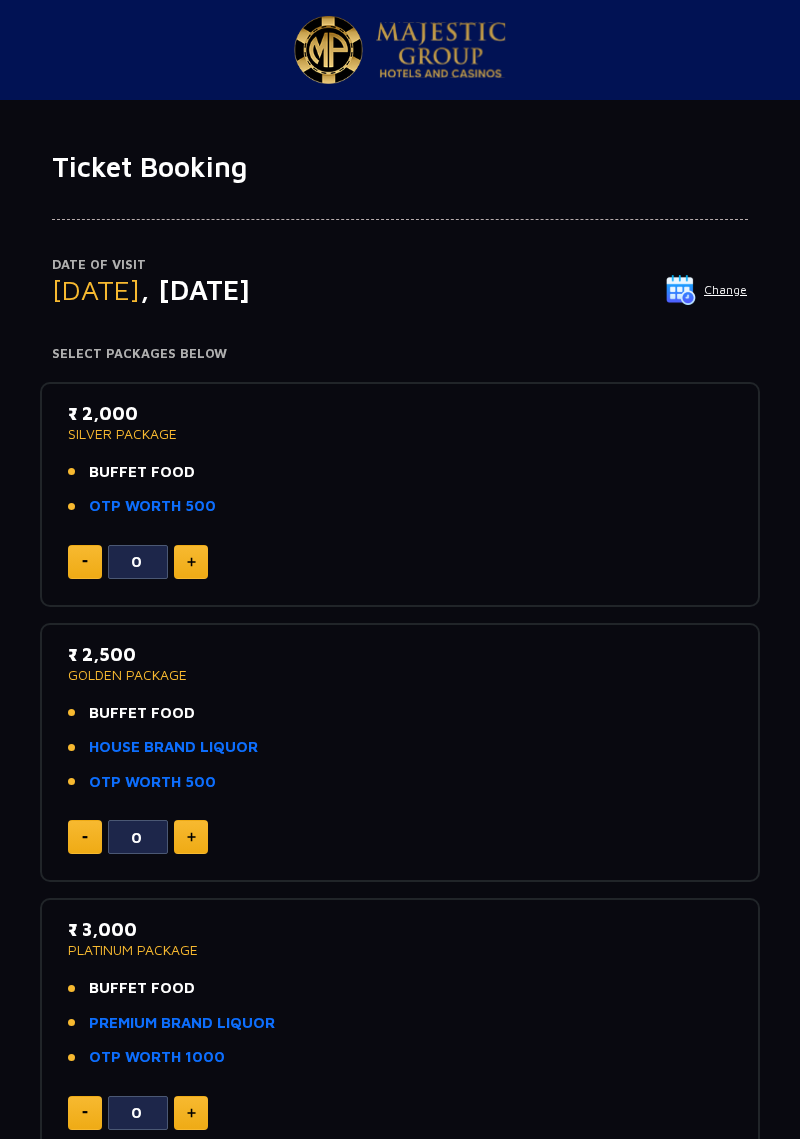 click 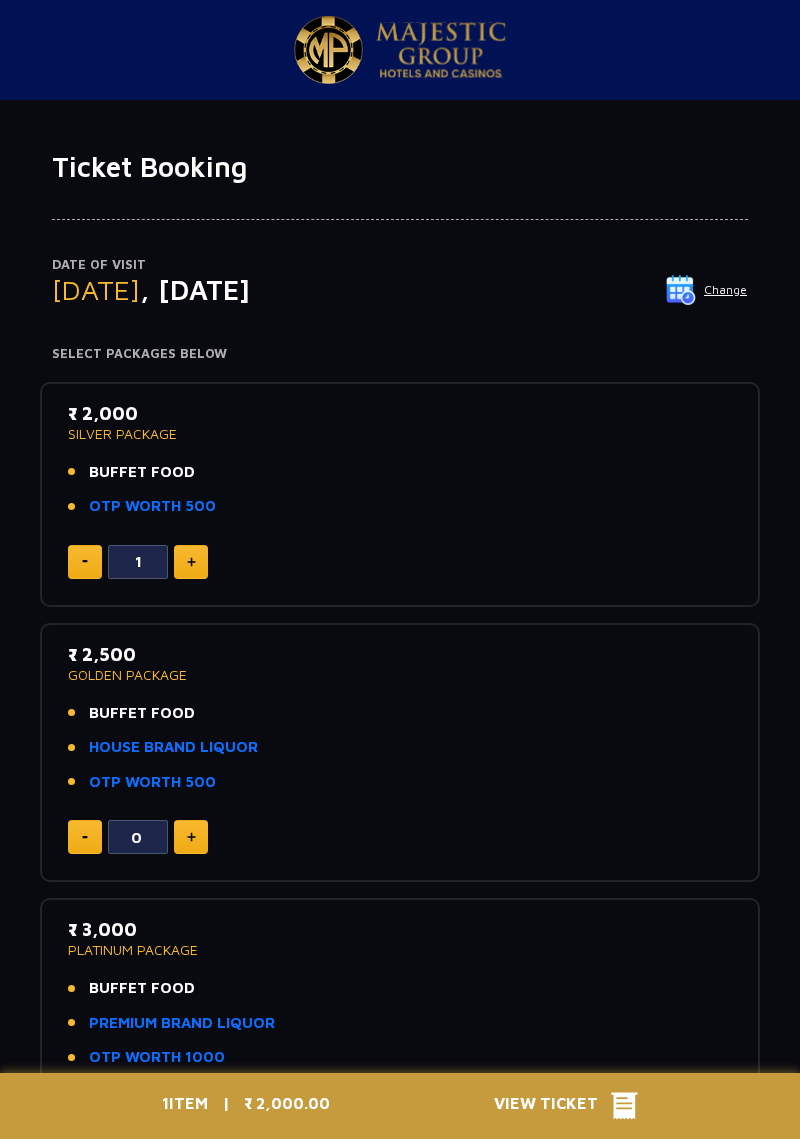 click 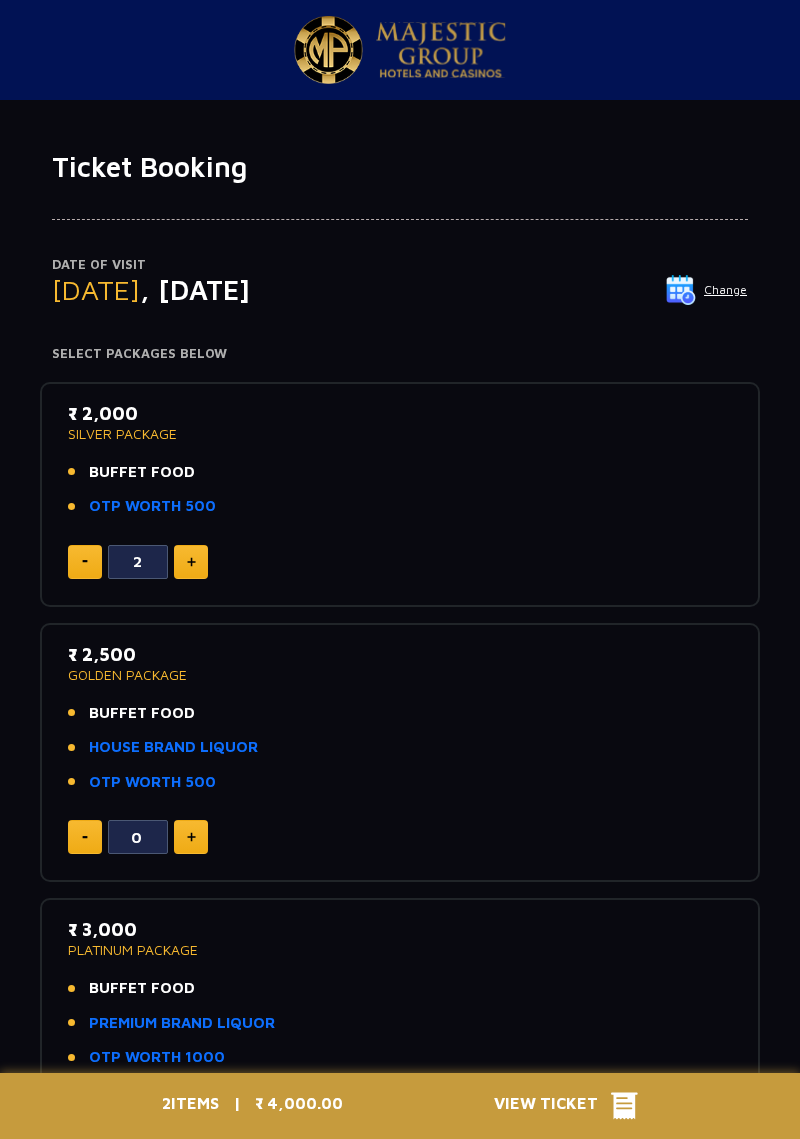 click 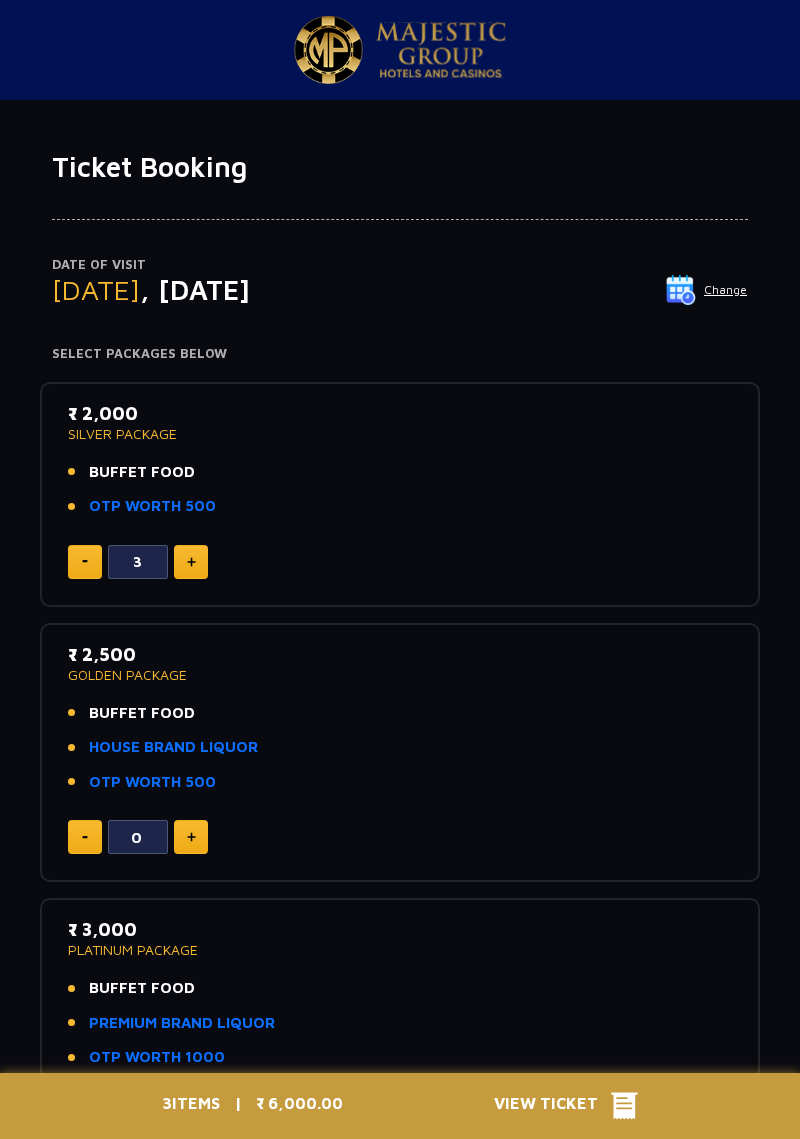click on "SILVER PACKAGE" 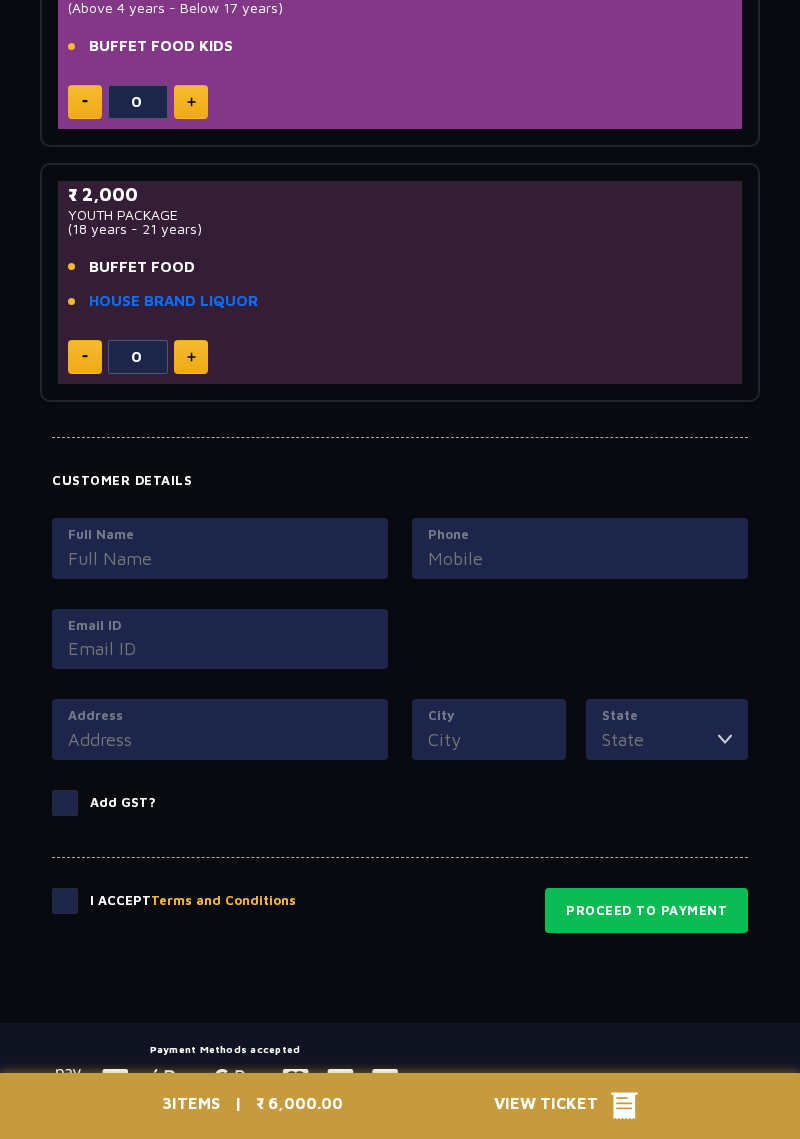 scroll, scrollTop: 1824, scrollLeft: 0, axis: vertical 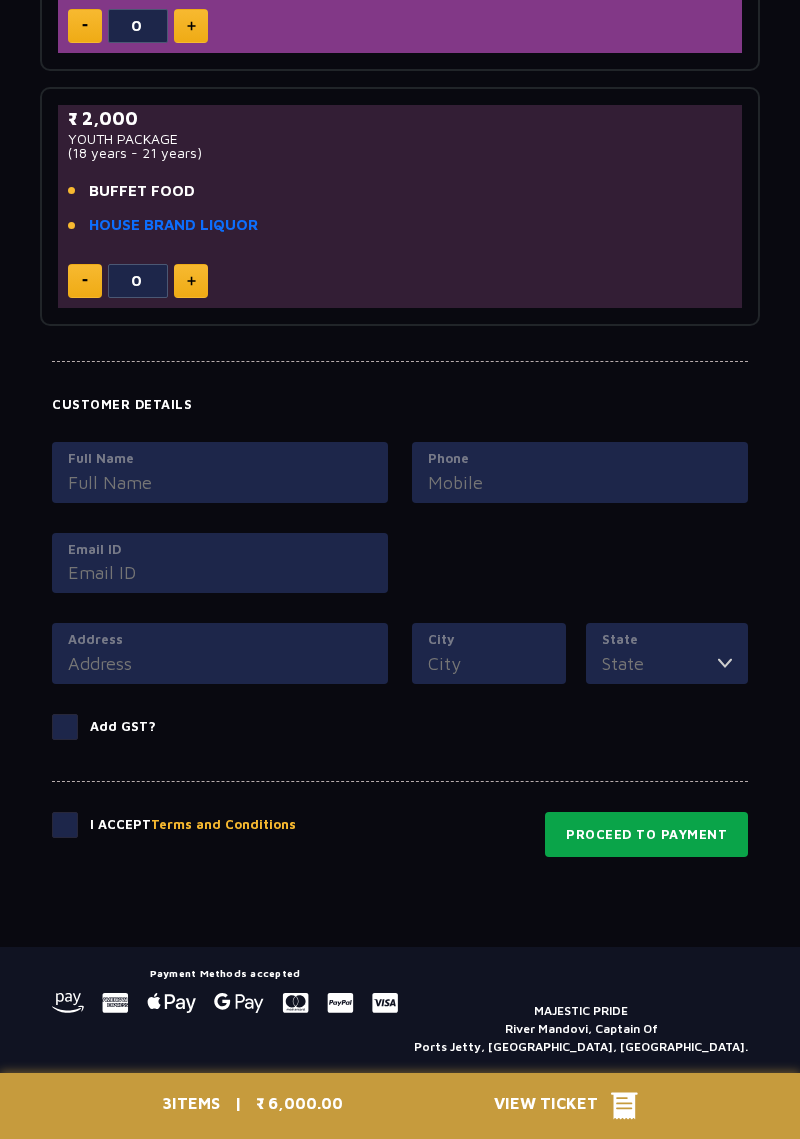 click on "Proceed to Payment" 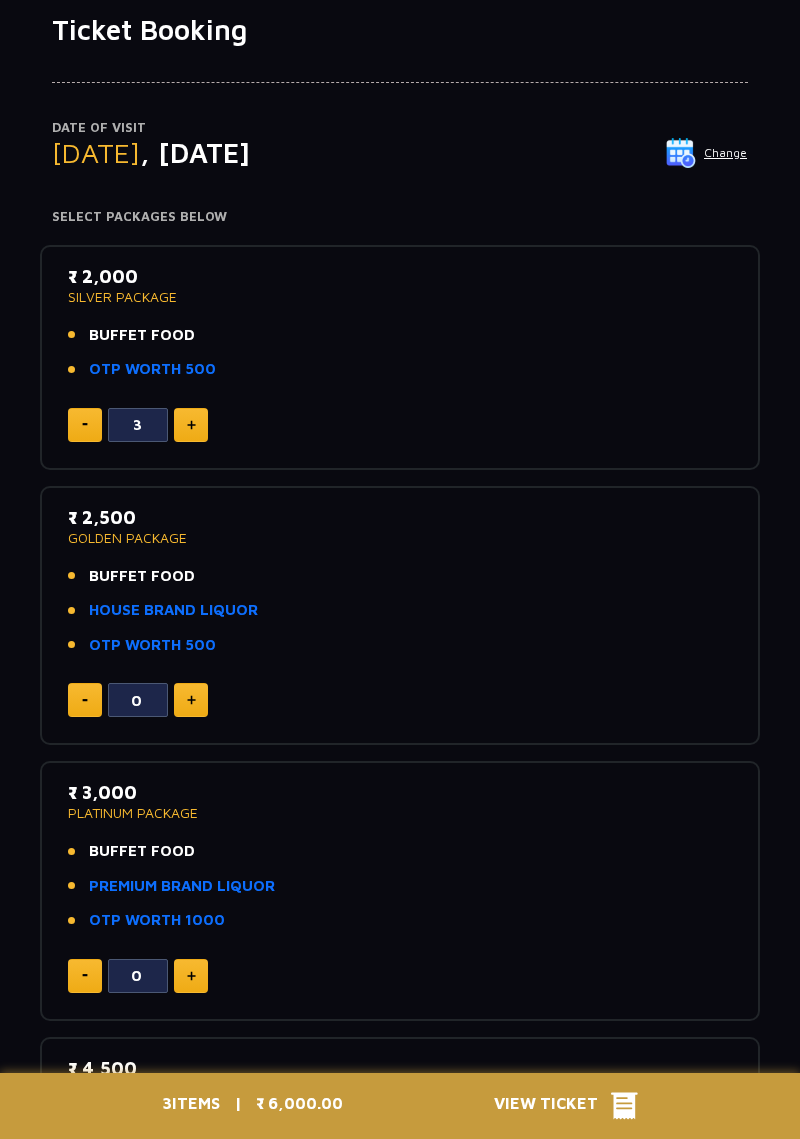 scroll, scrollTop: 0, scrollLeft: 0, axis: both 